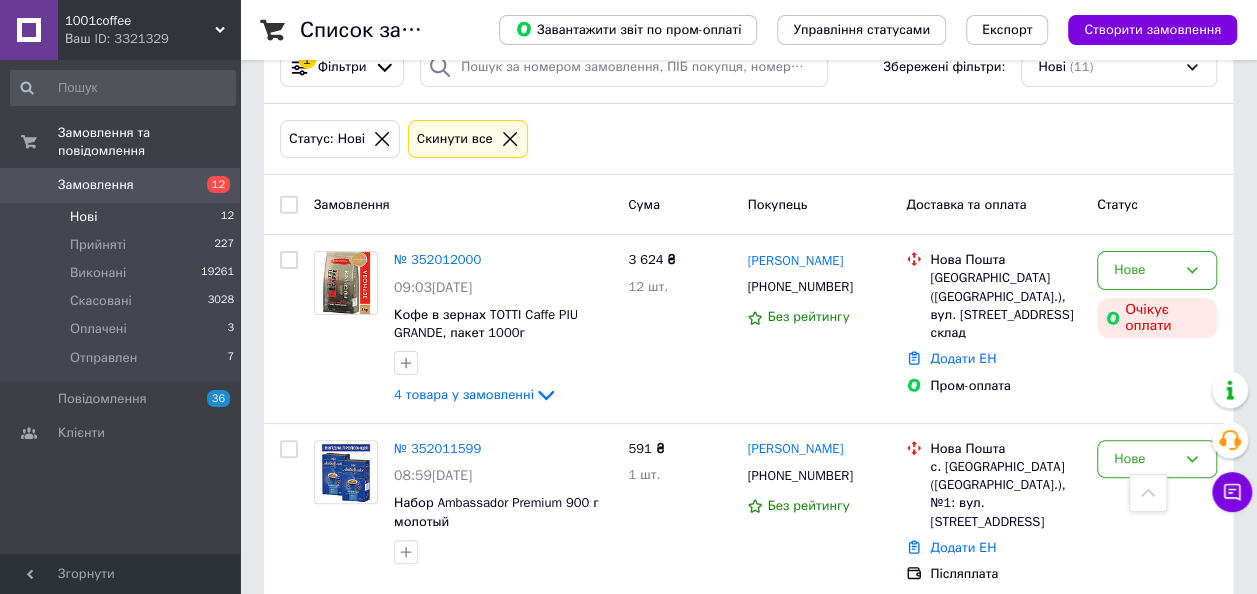 scroll, scrollTop: 0, scrollLeft: 0, axis: both 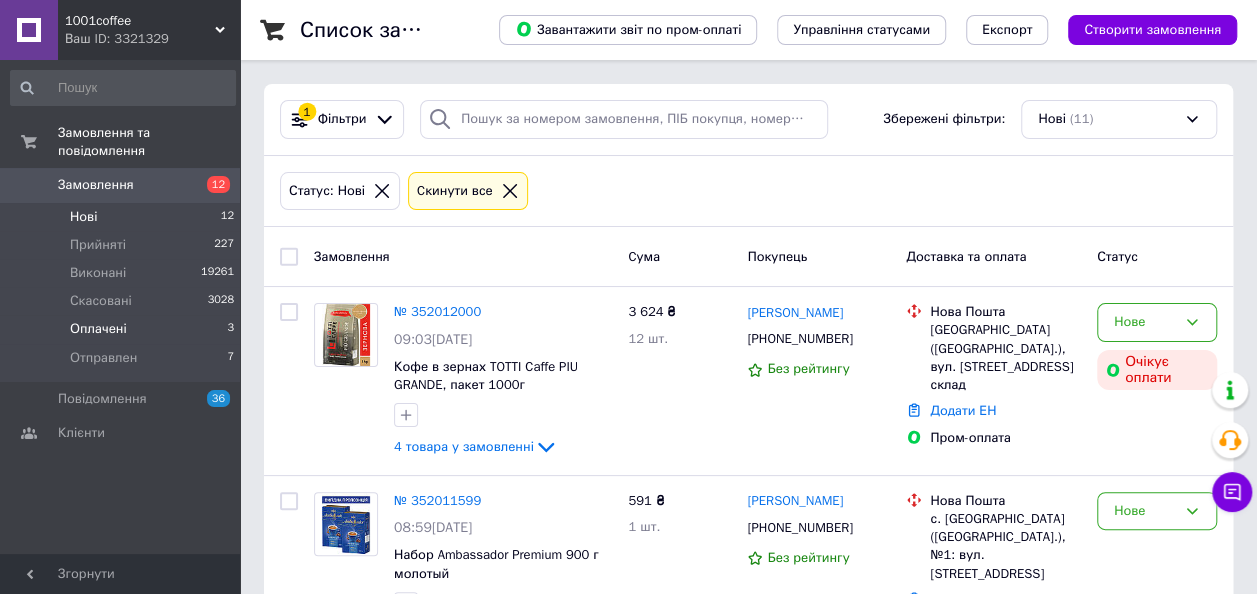 click on "Оплачені 3" at bounding box center [123, 329] 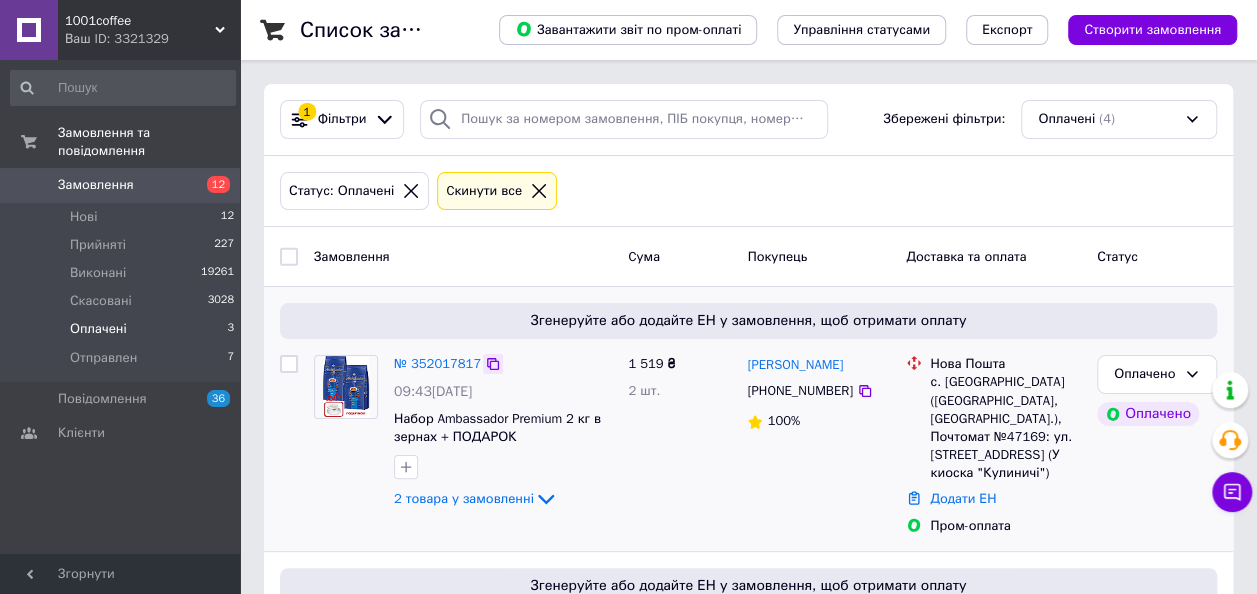 click 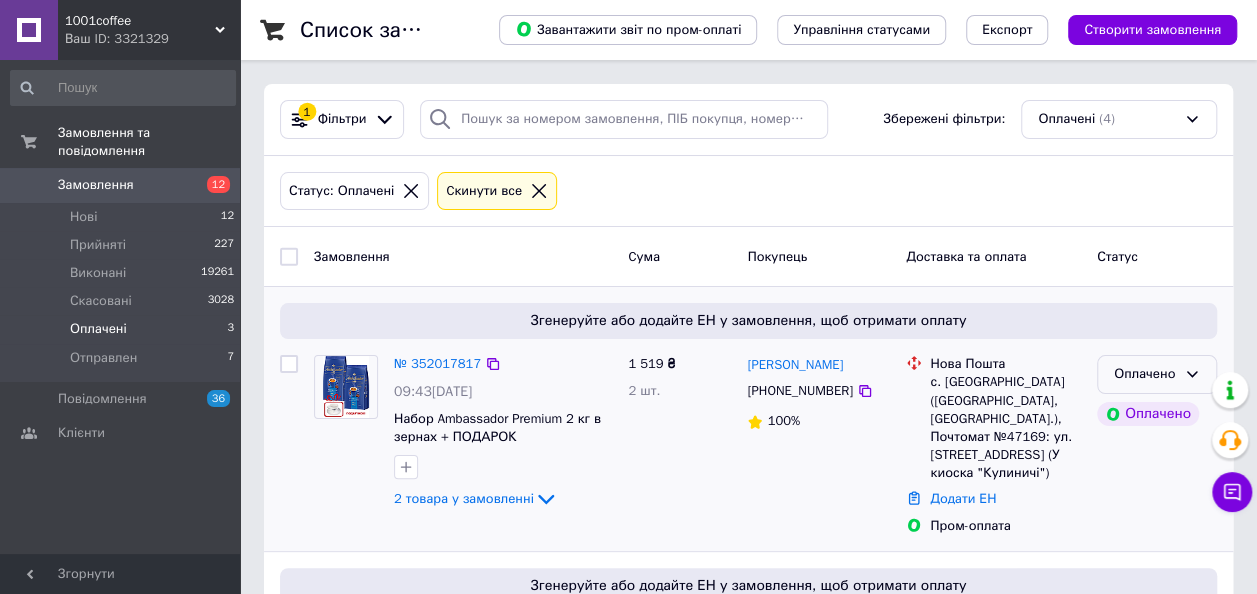 click 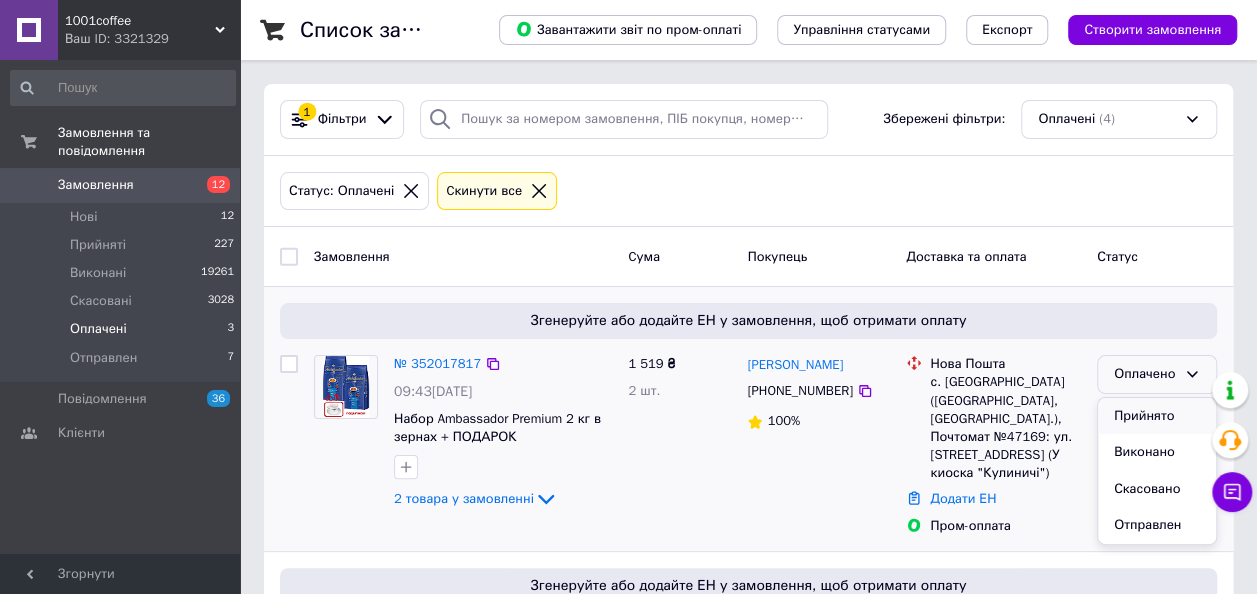 click on "Прийнято" at bounding box center (1157, 416) 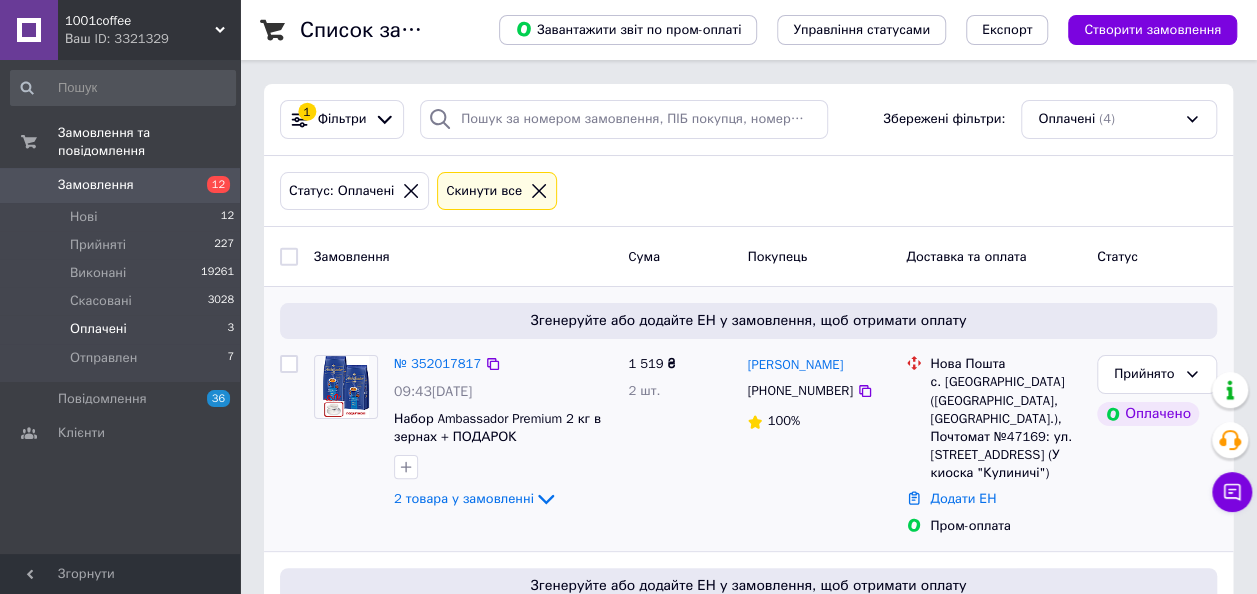 scroll, scrollTop: 300, scrollLeft: 0, axis: vertical 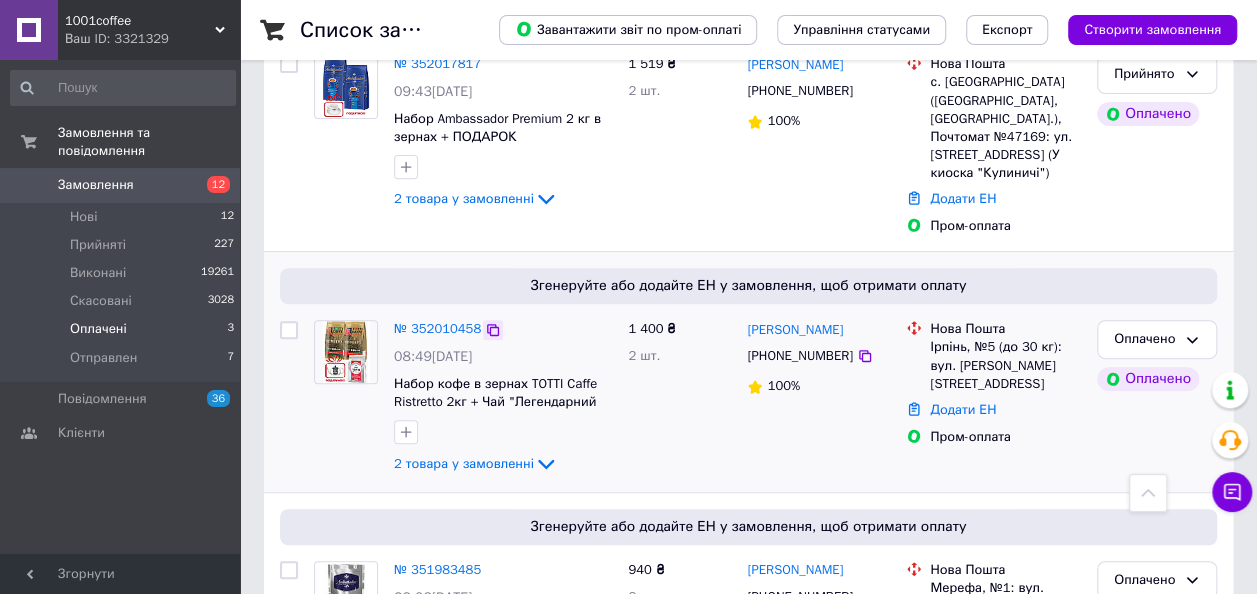 click 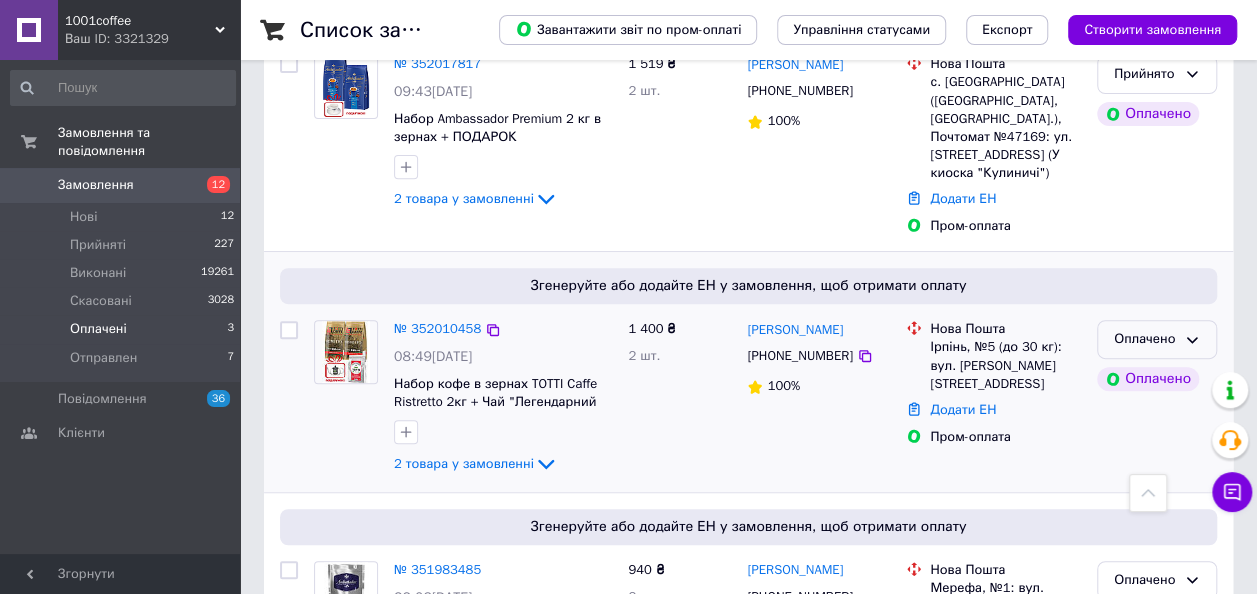 click 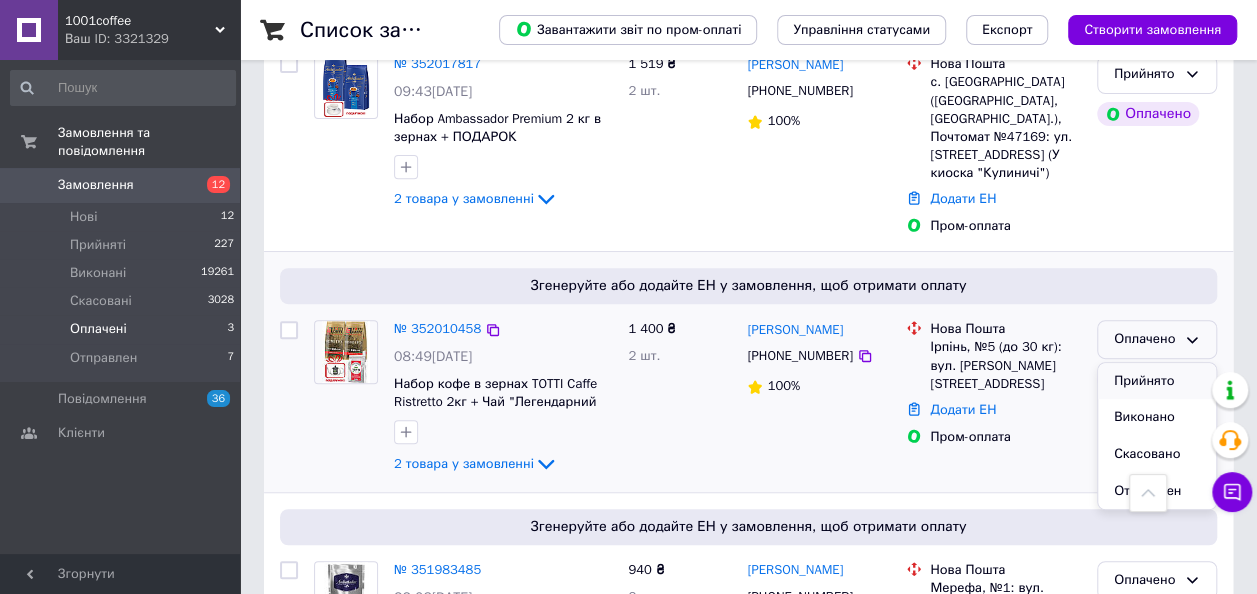 click on "Прийнято" at bounding box center [1157, 381] 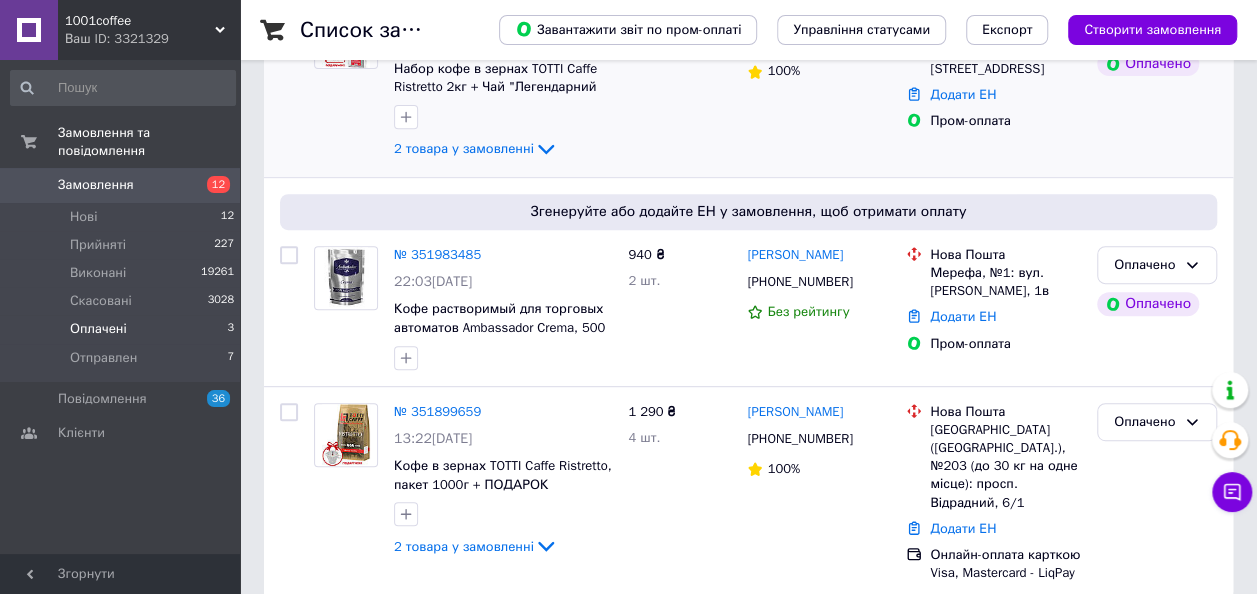 scroll, scrollTop: 358, scrollLeft: 0, axis: vertical 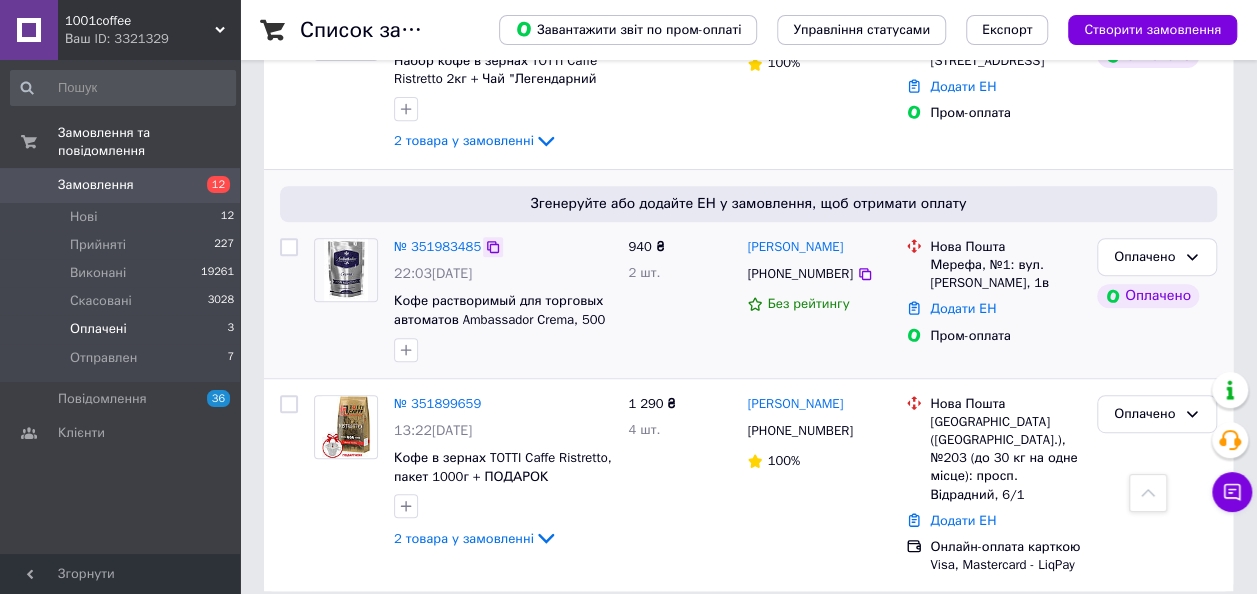 click 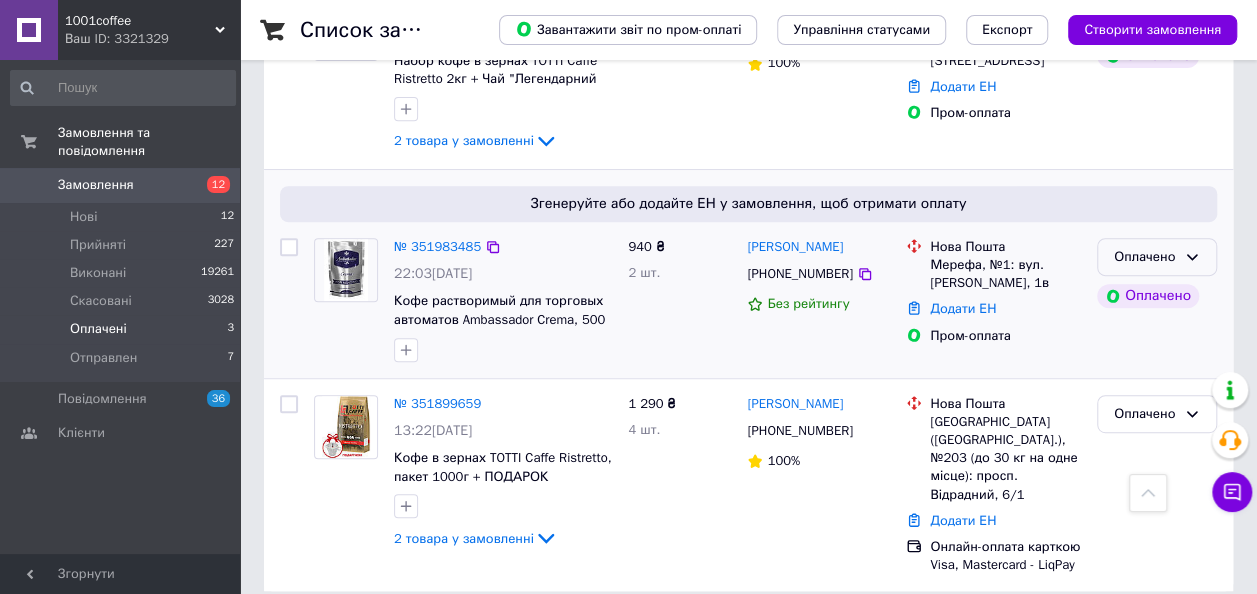 click 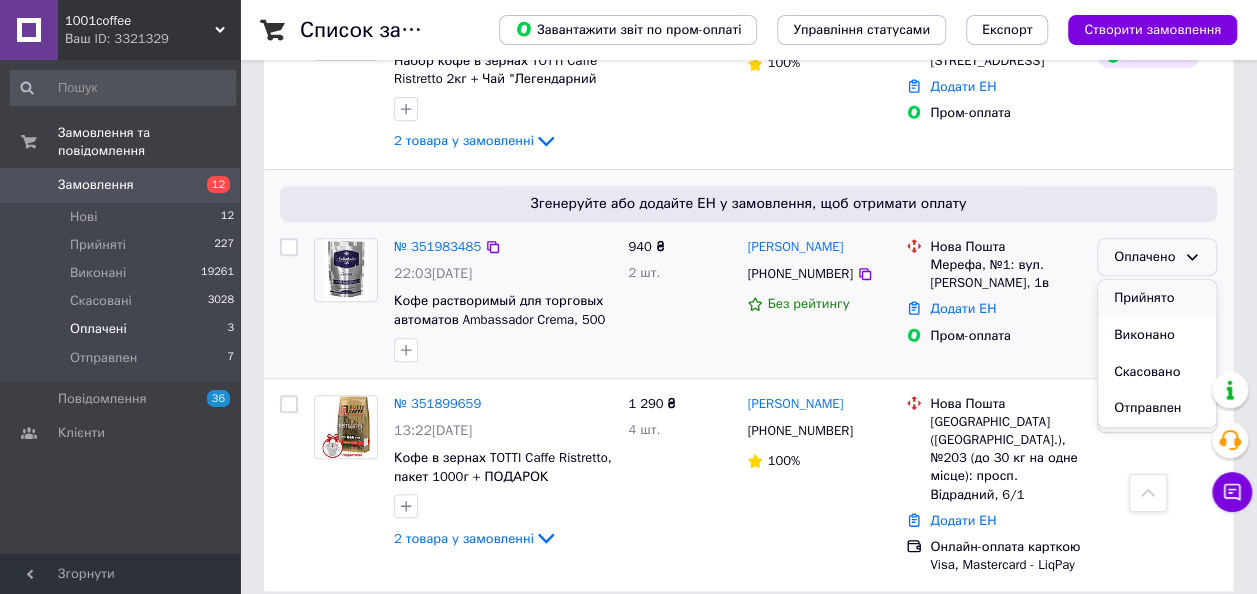 click on "Прийнято" at bounding box center (1157, 298) 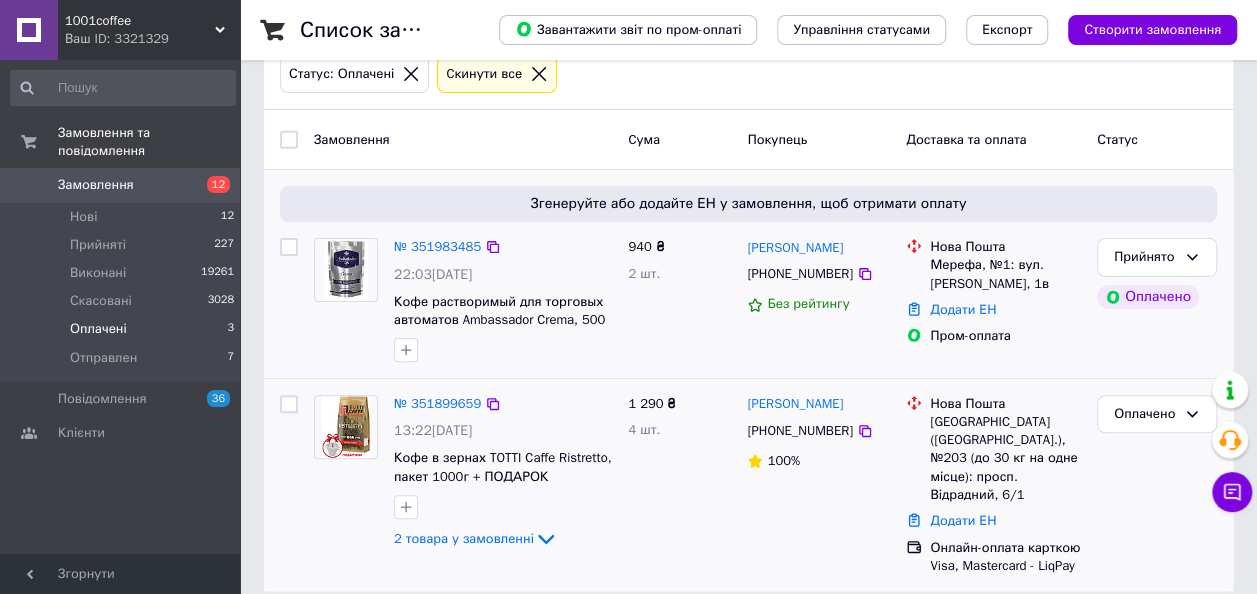 scroll, scrollTop: 118, scrollLeft: 0, axis: vertical 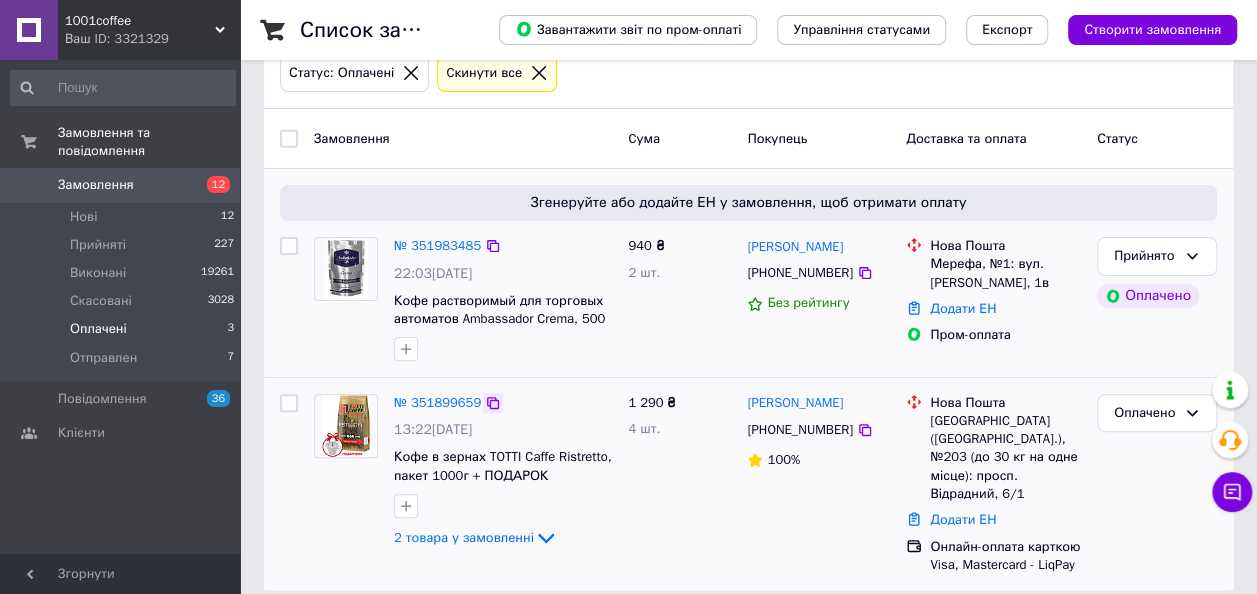 click 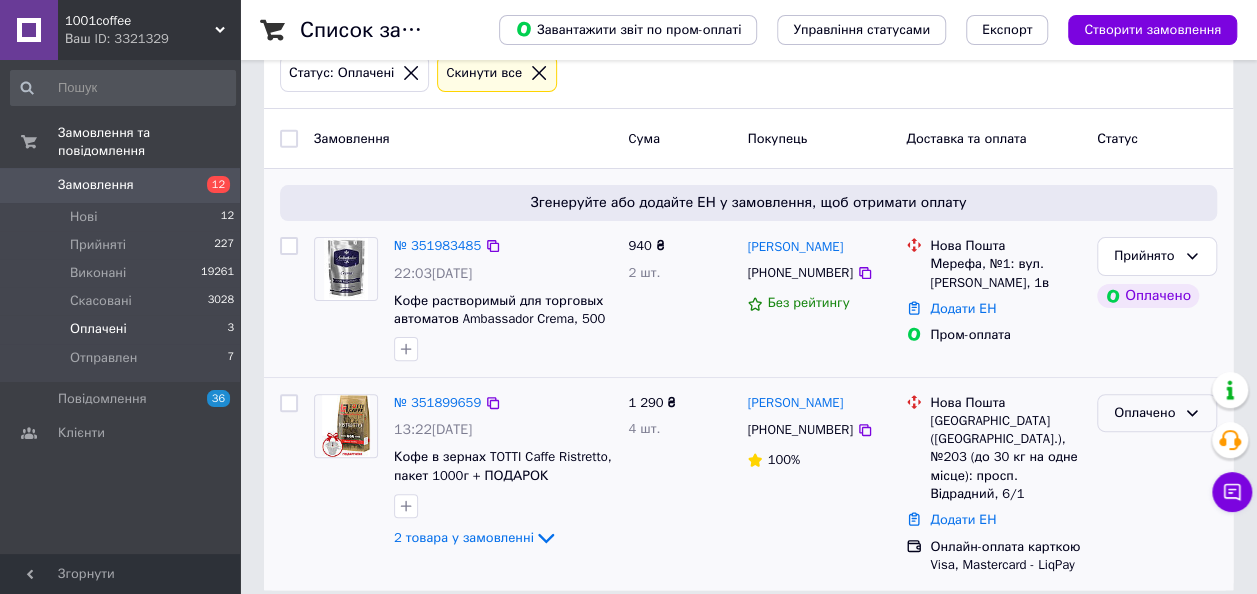 click 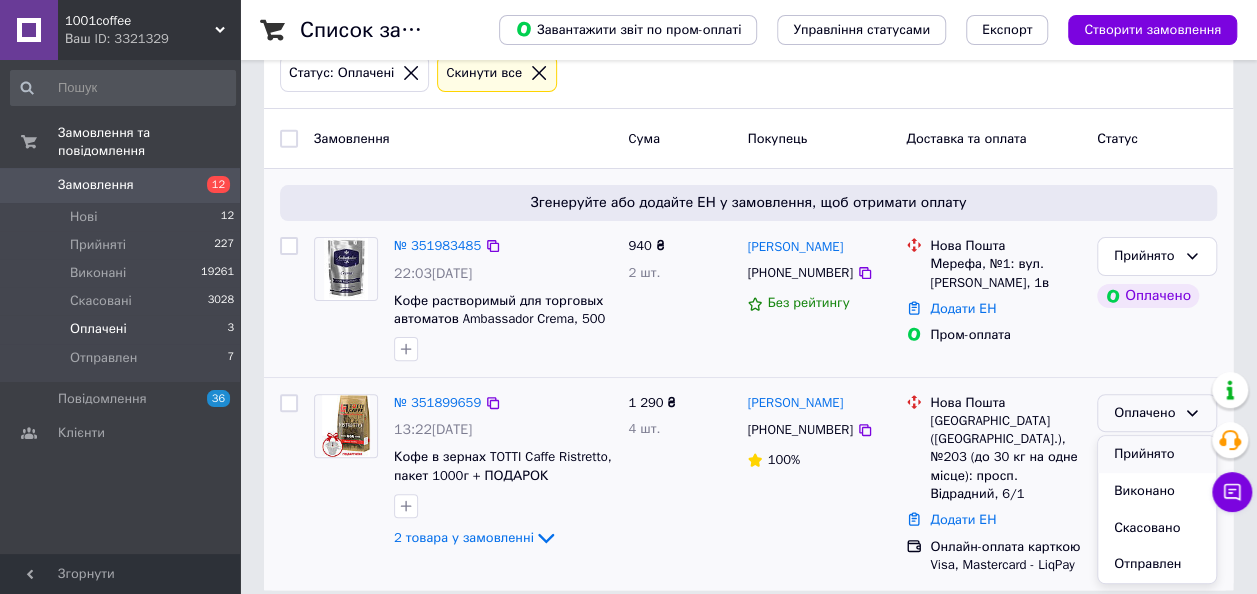 click on "Прийнято" at bounding box center [1157, 454] 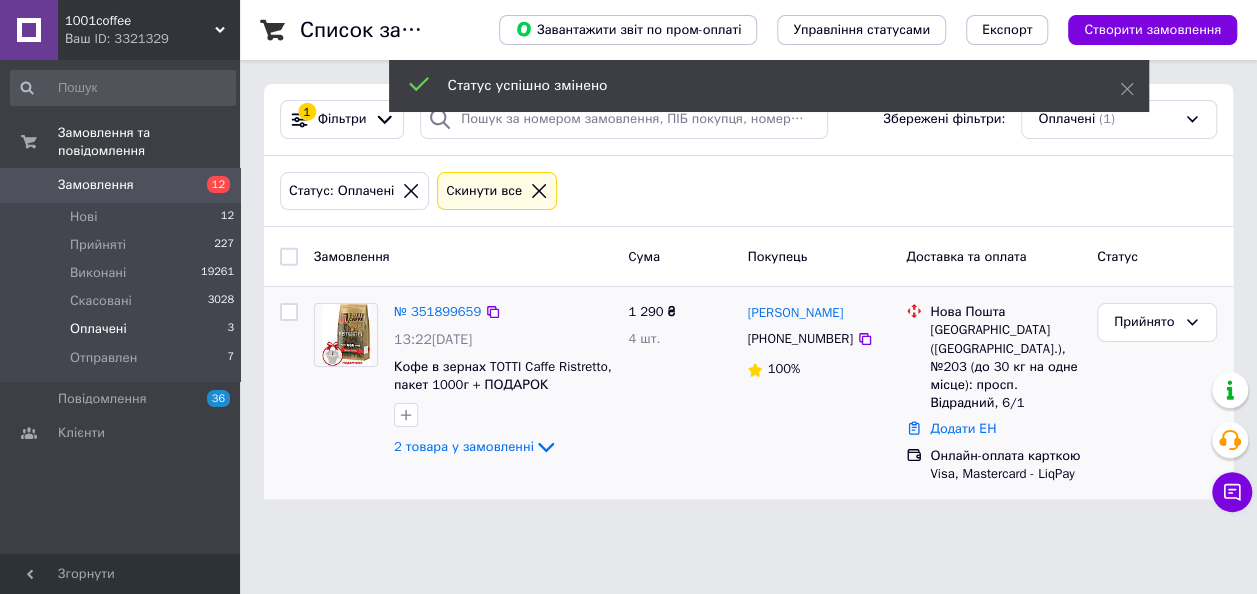 scroll, scrollTop: 0, scrollLeft: 0, axis: both 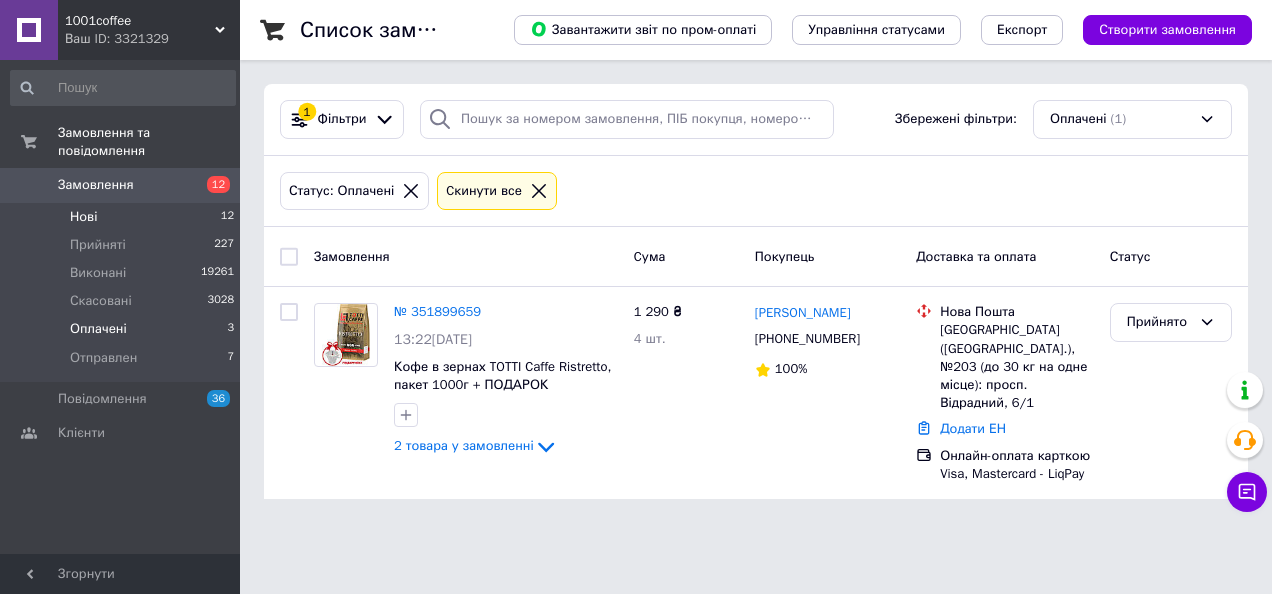 click on "Нові" at bounding box center (83, 217) 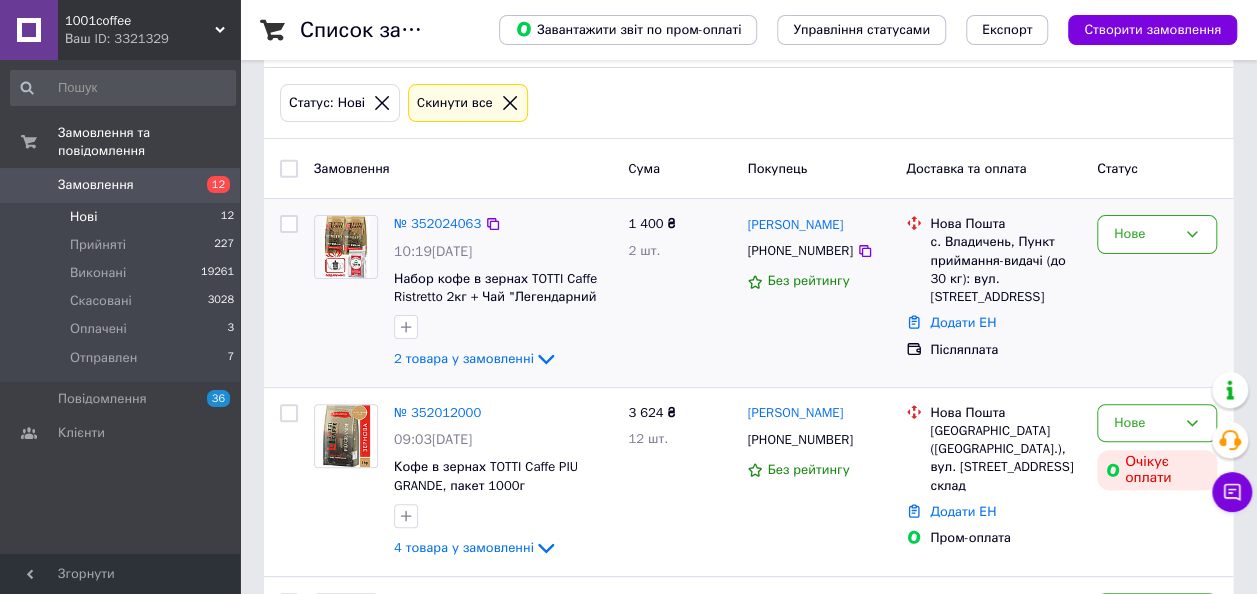scroll, scrollTop: 200, scrollLeft: 0, axis: vertical 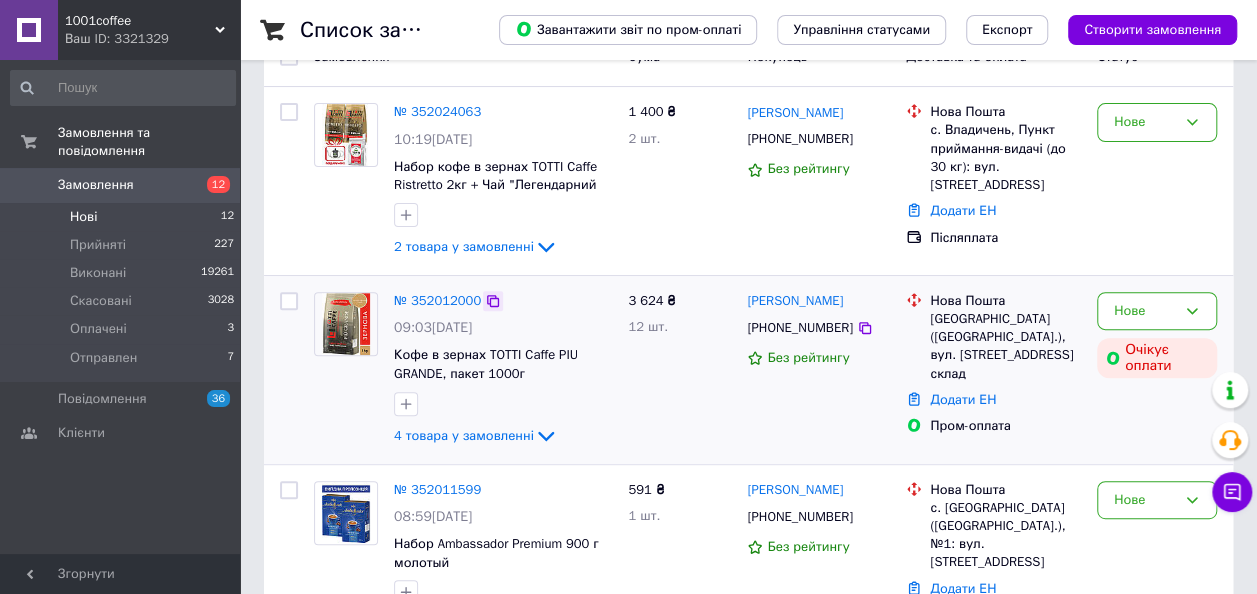 click 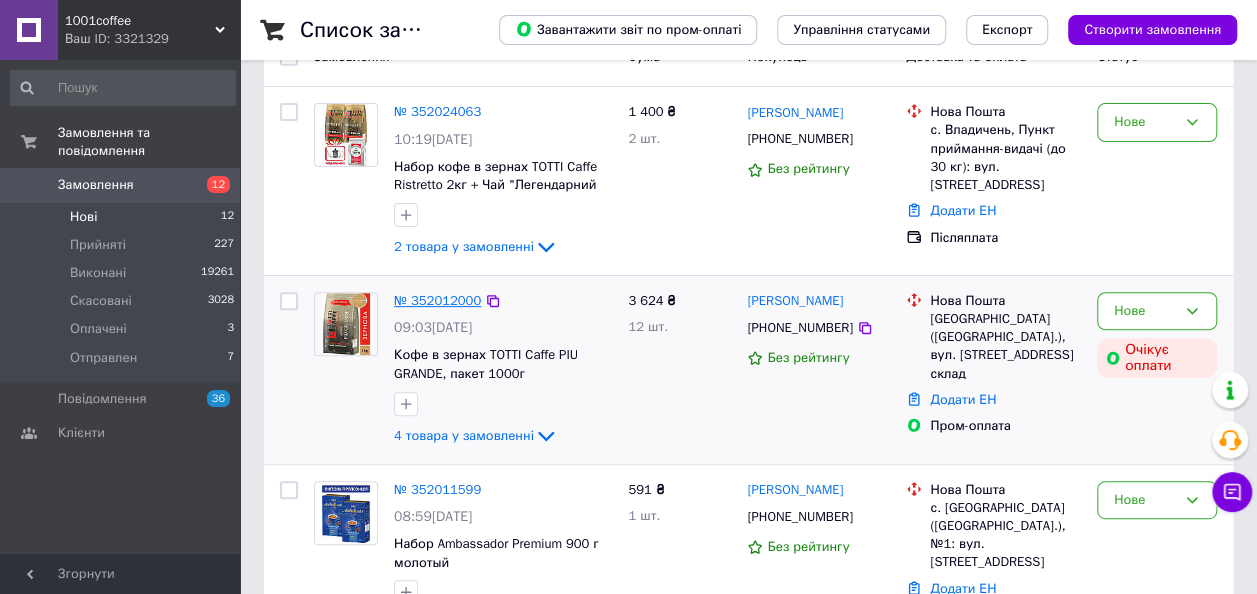 click on "№ 352012000" at bounding box center [437, 300] 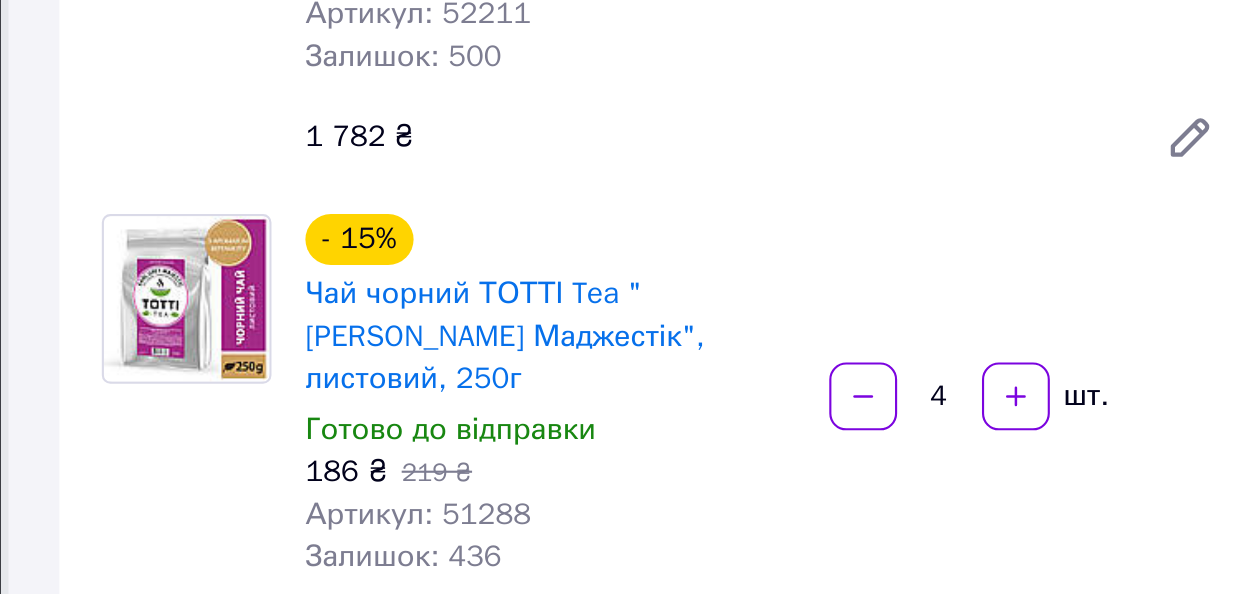 scroll, scrollTop: 162, scrollLeft: 0, axis: vertical 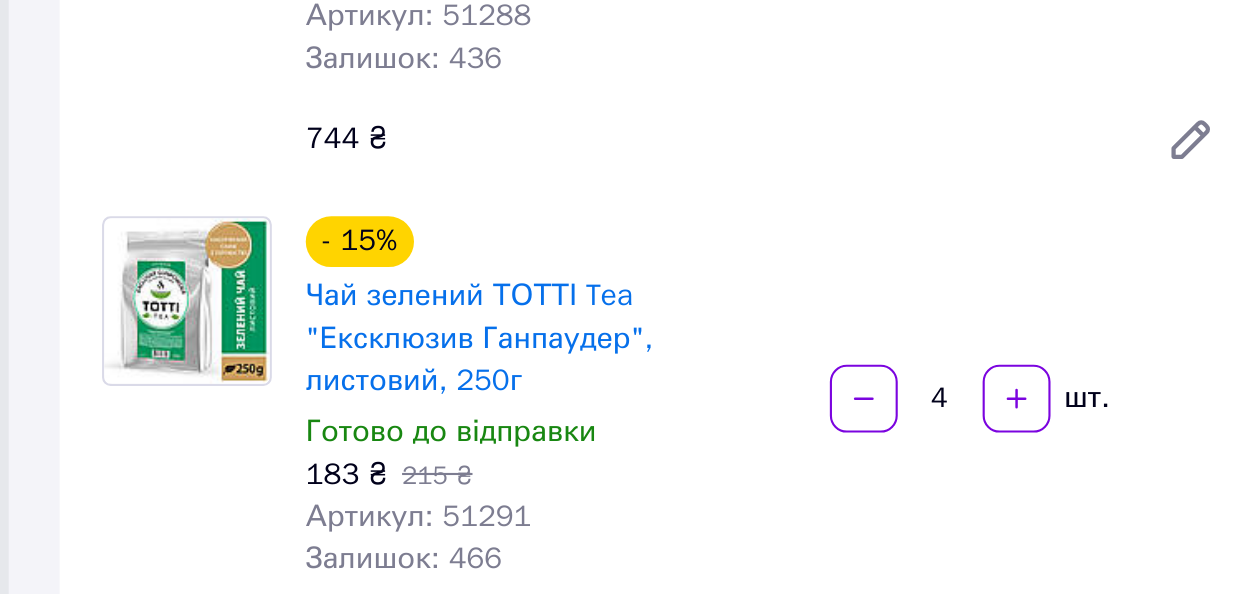 drag, startPoint x: 470, startPoint y: 342, endPoint x: 470, endPoint y: 471, distance: 129 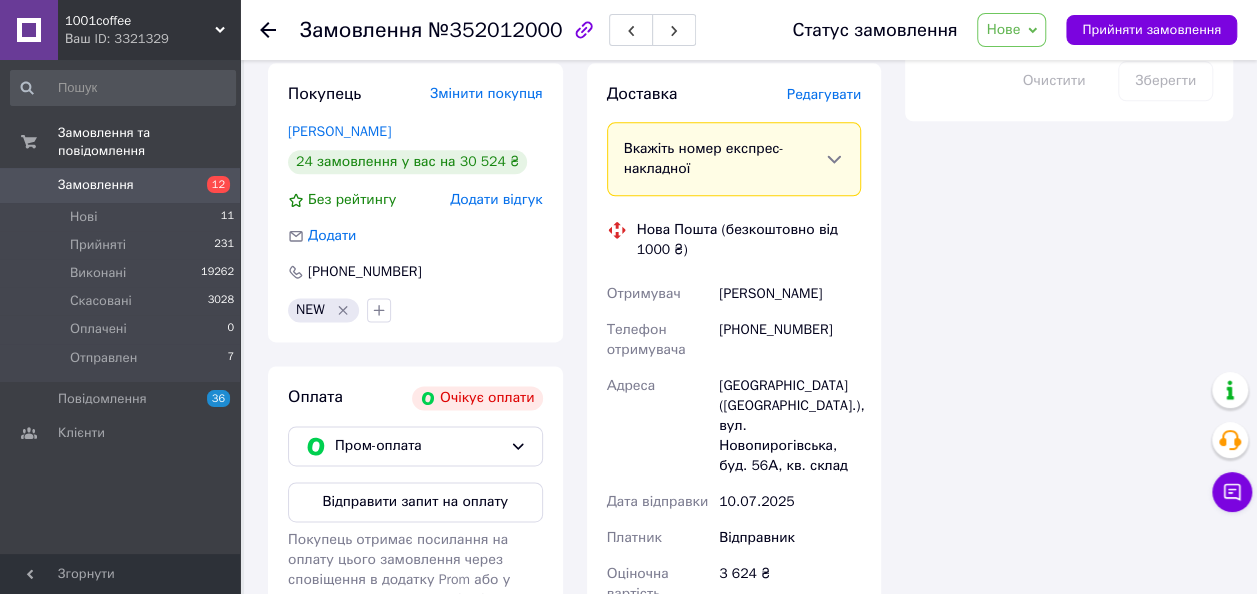 scroll, scrollTop: 1162, scrollLeft: 0, axis: vertical 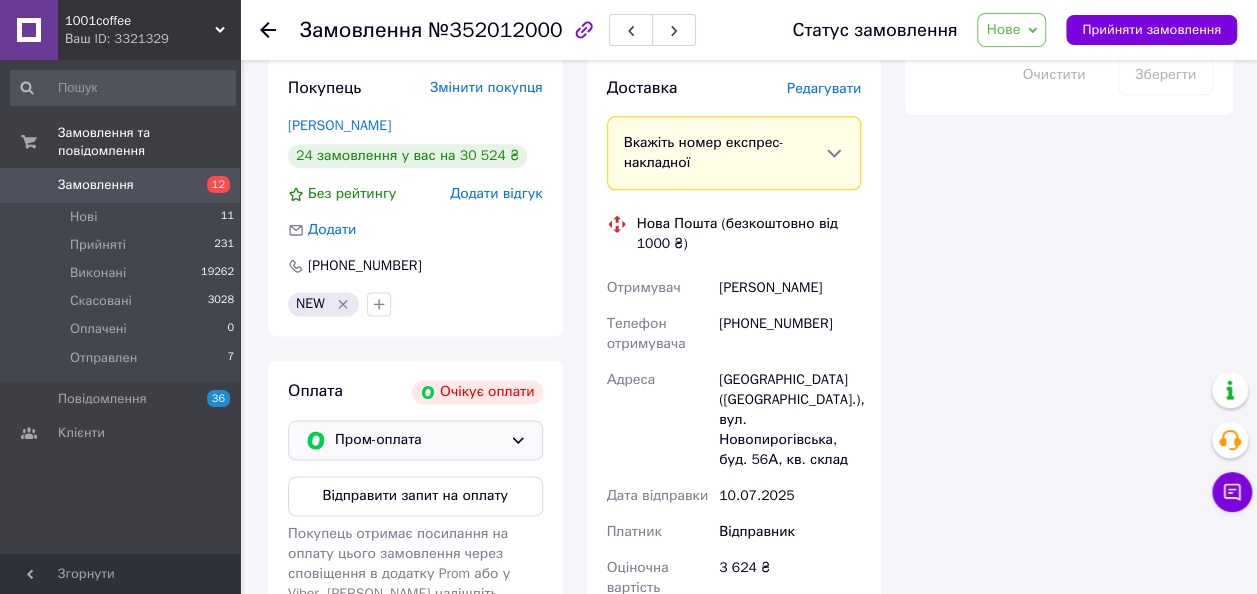 click 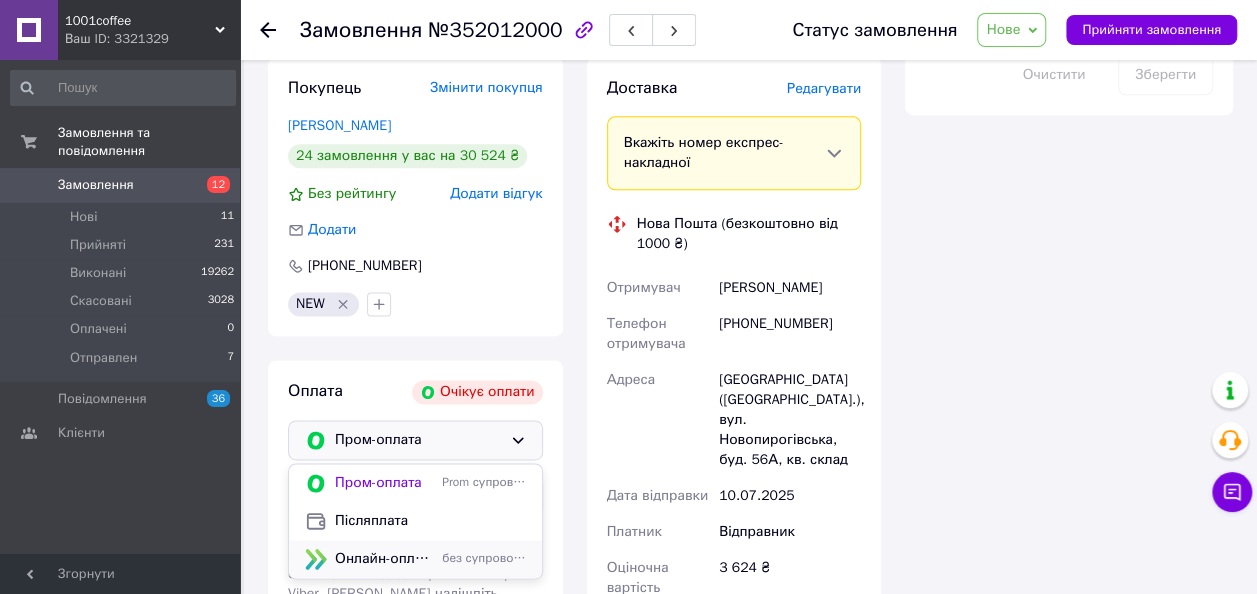 click on "Онлайн-оплата карткою Visa, Mastercard - LiqPay" at bounding box center [384, 559] 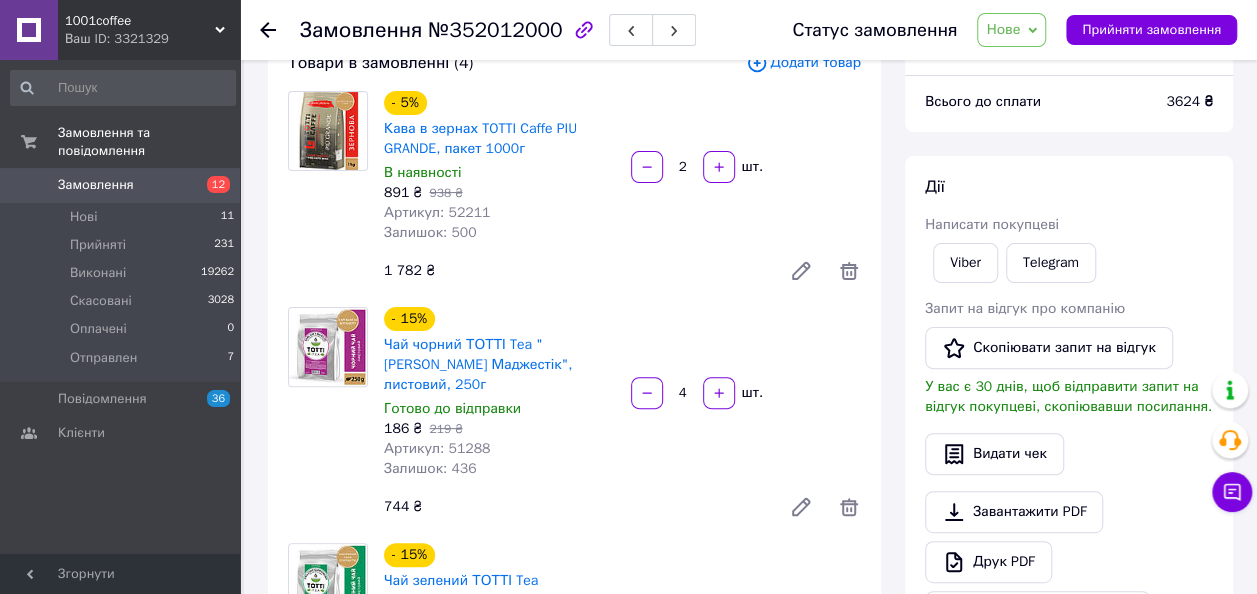 scroll, scrollTop: 0, scrollLeft: 0, axis: both 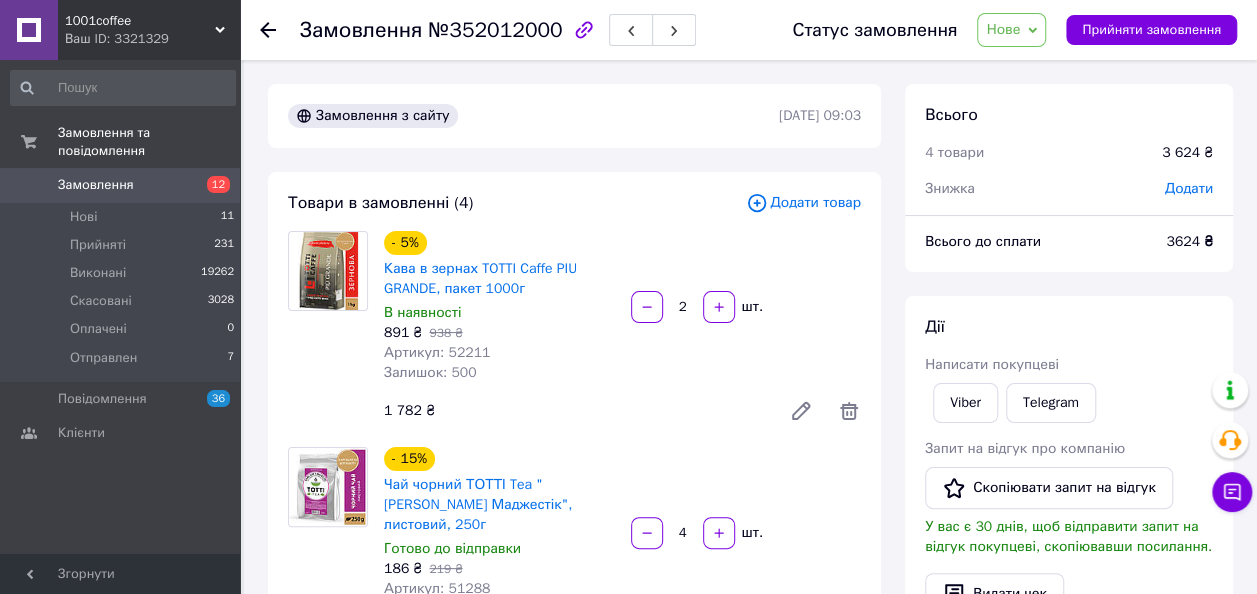 click 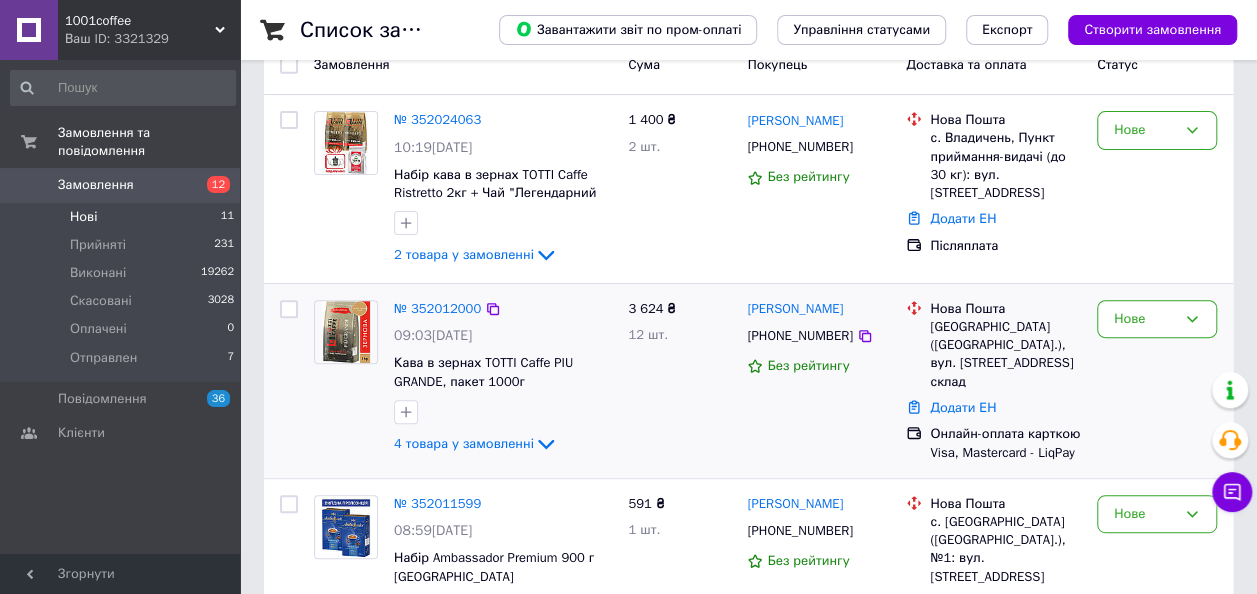 scroll, scrollTop: 200, scrollLeft: 0, axis: vertical 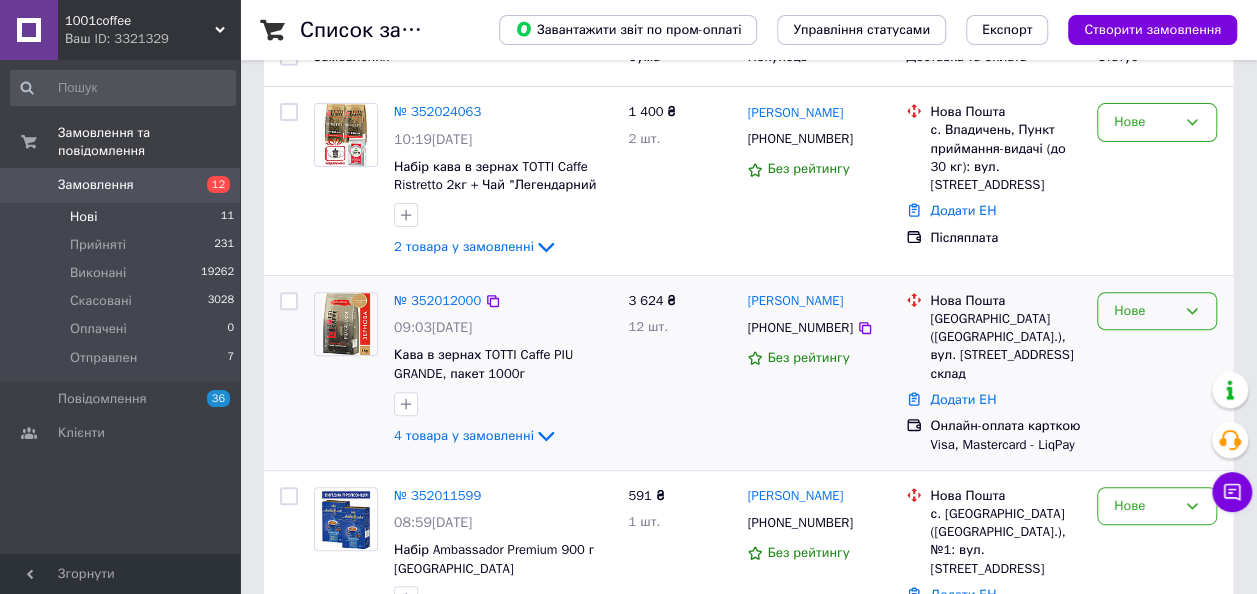 click 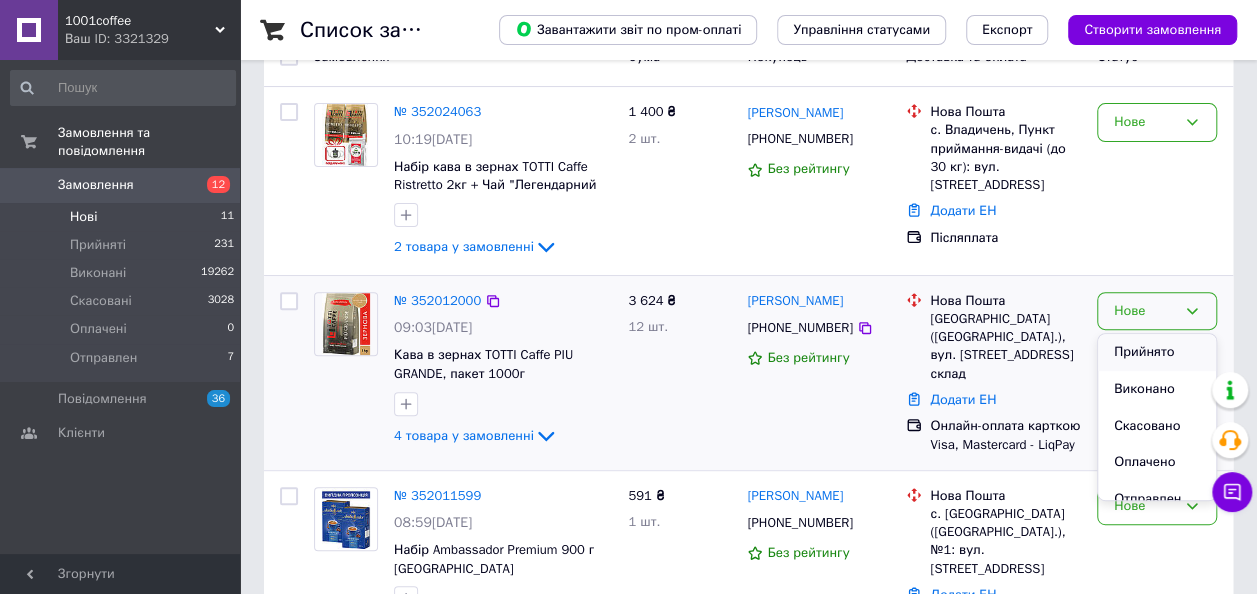 click on "Прийнято" at bounding box center (1157, 352) 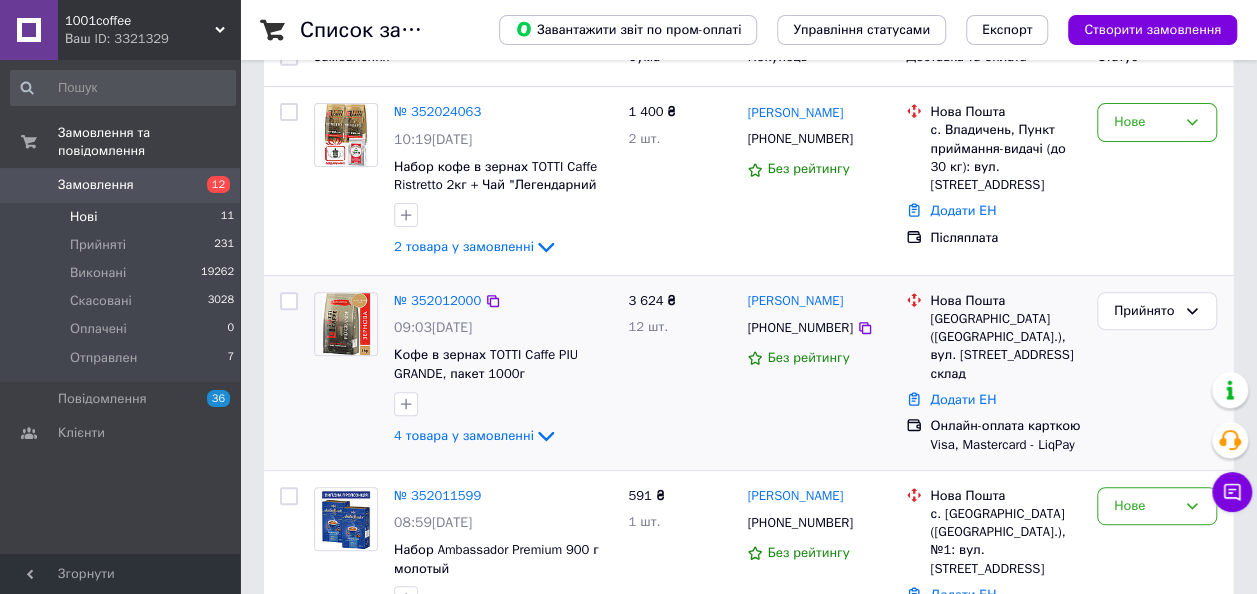 click on "Нові" at bounding box center [83, 217] 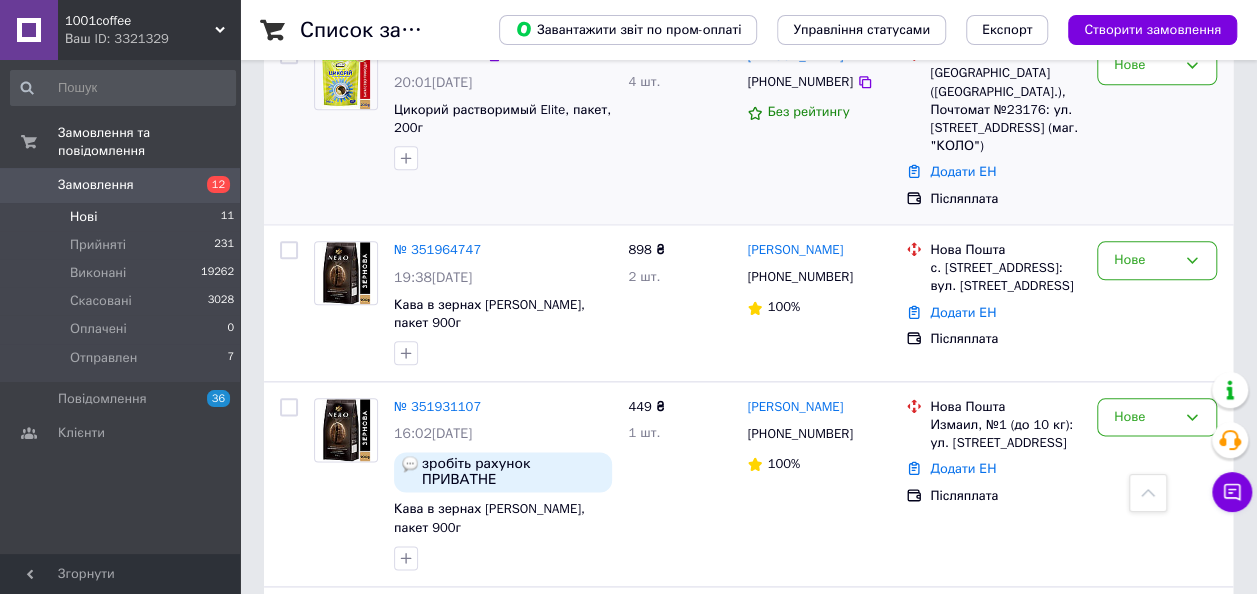 scroll, scrollTop: 970, scrollLeft: 0, axis: vertical 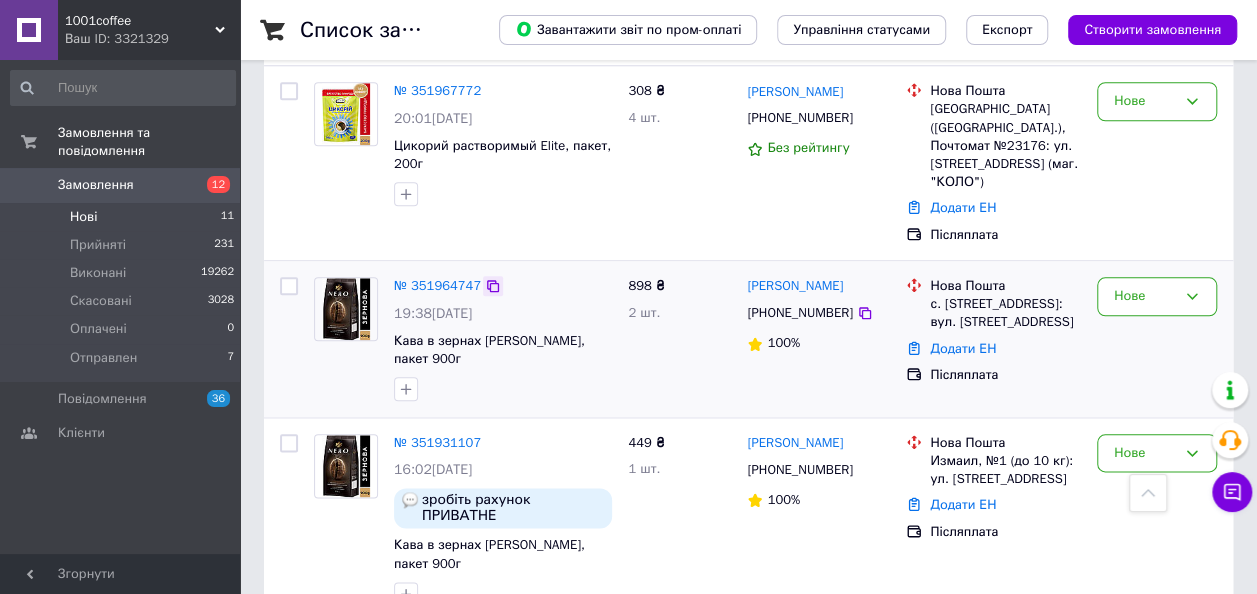 click 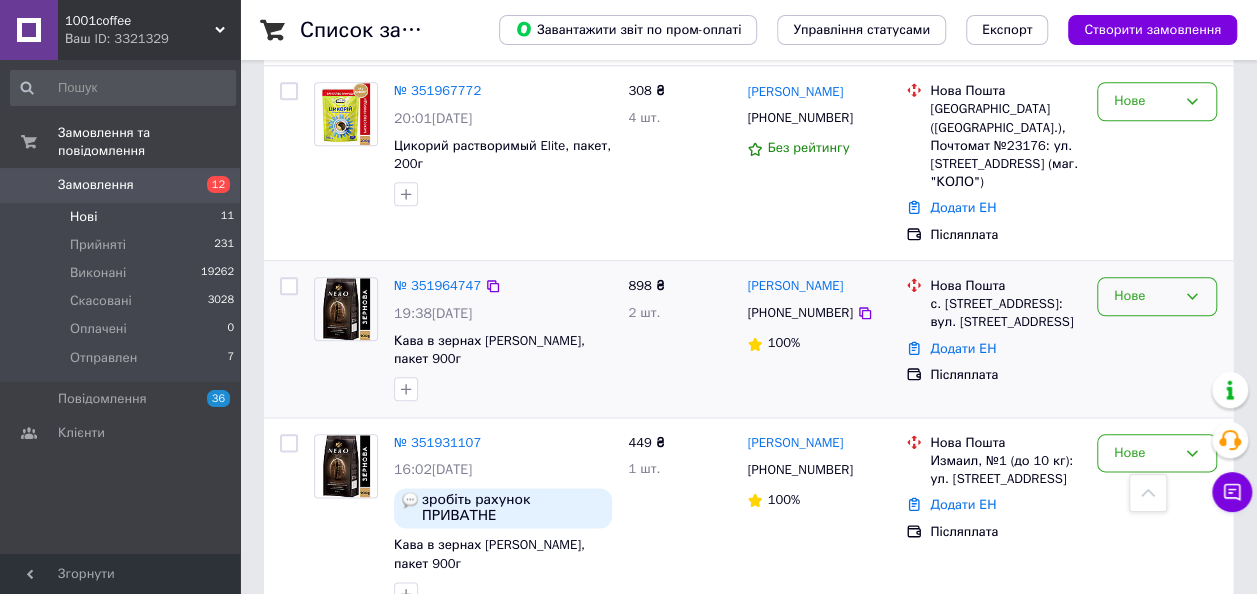 click 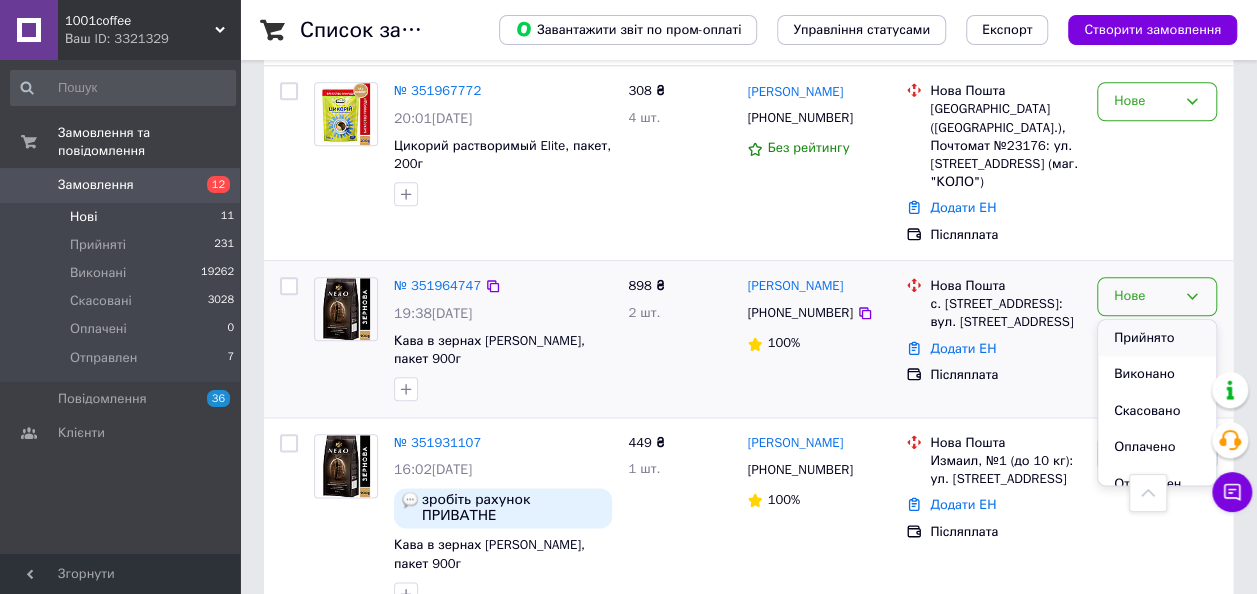 click on "Прийнято" at bounding box center (1157, 338) 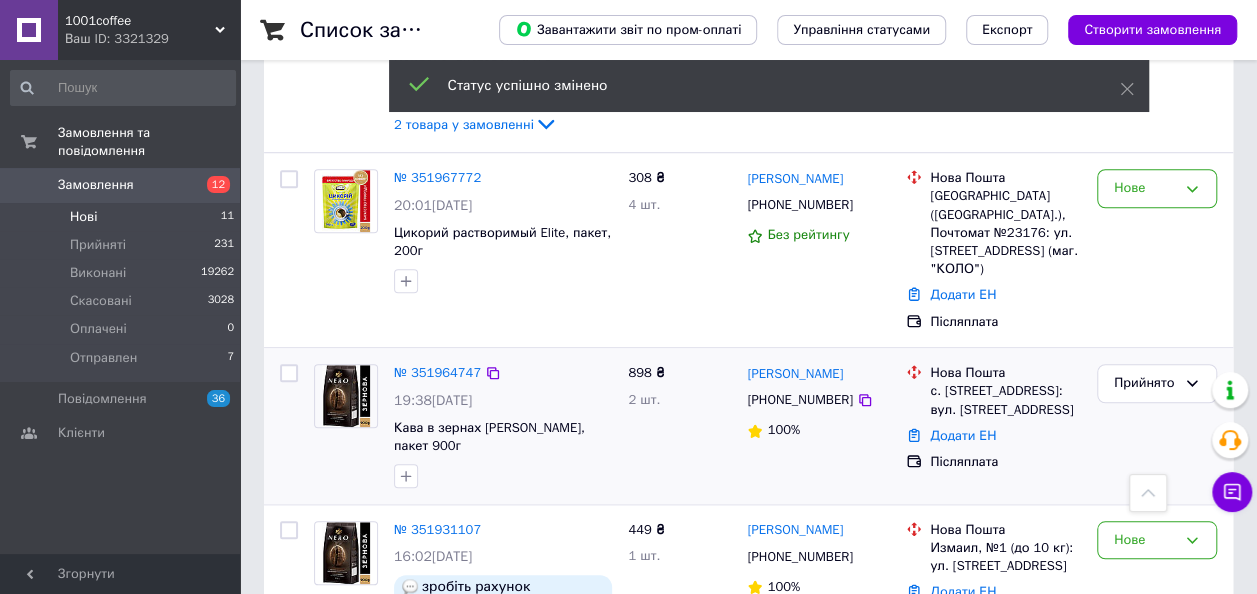 scroll, scrollTop: 582, scrollLeft: 0, axis: vertical 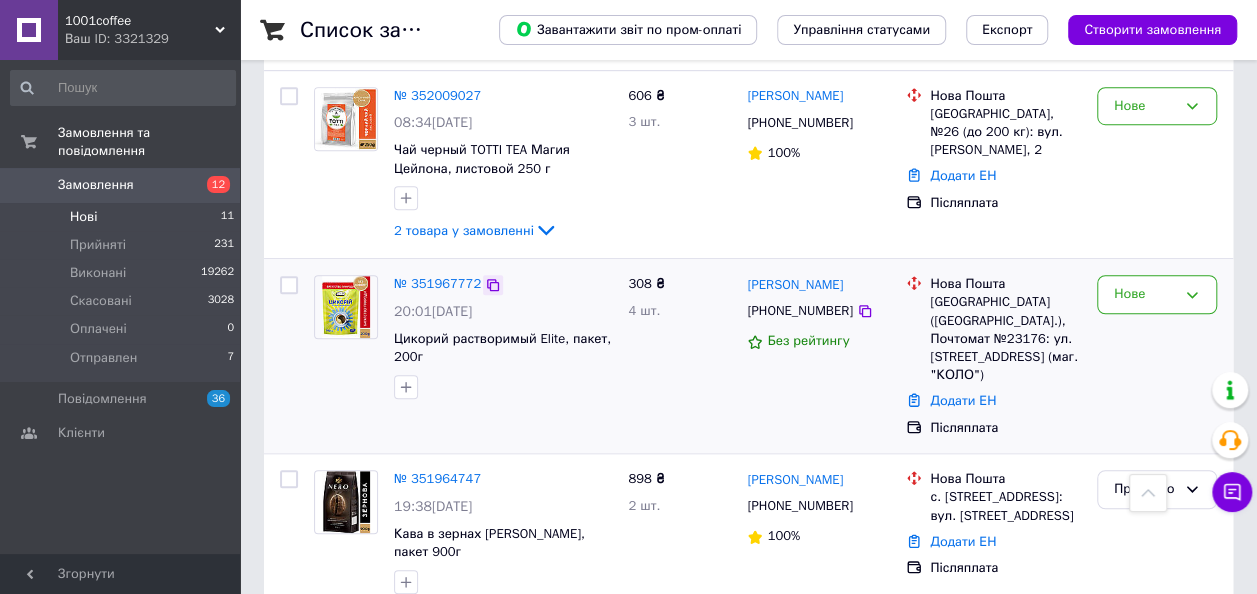 click 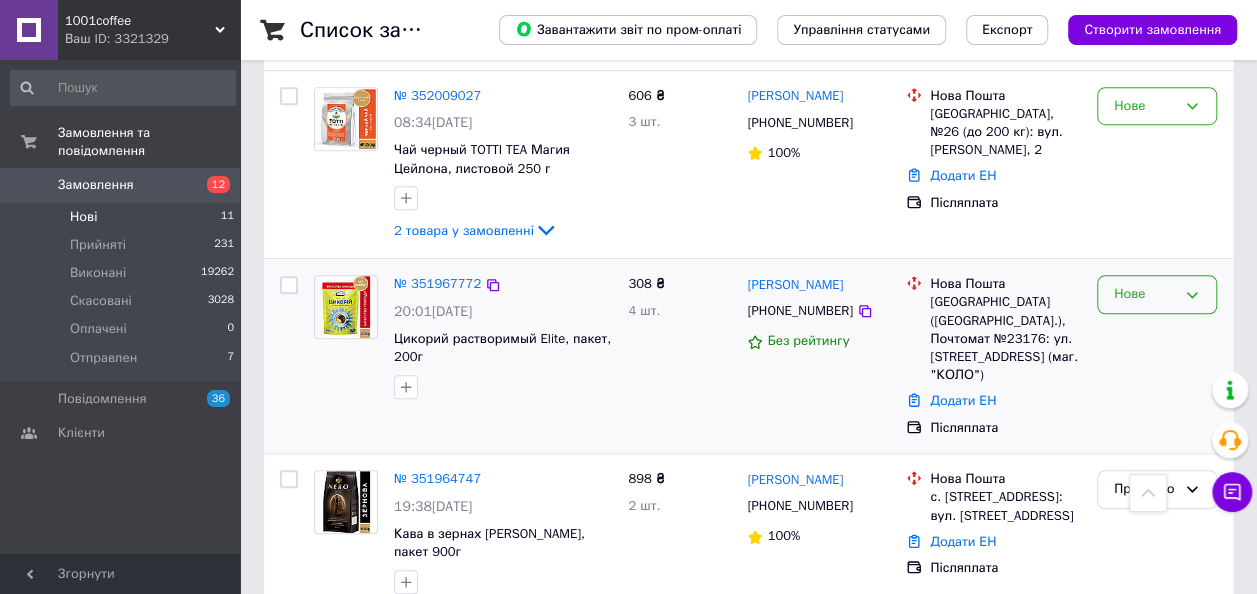 click 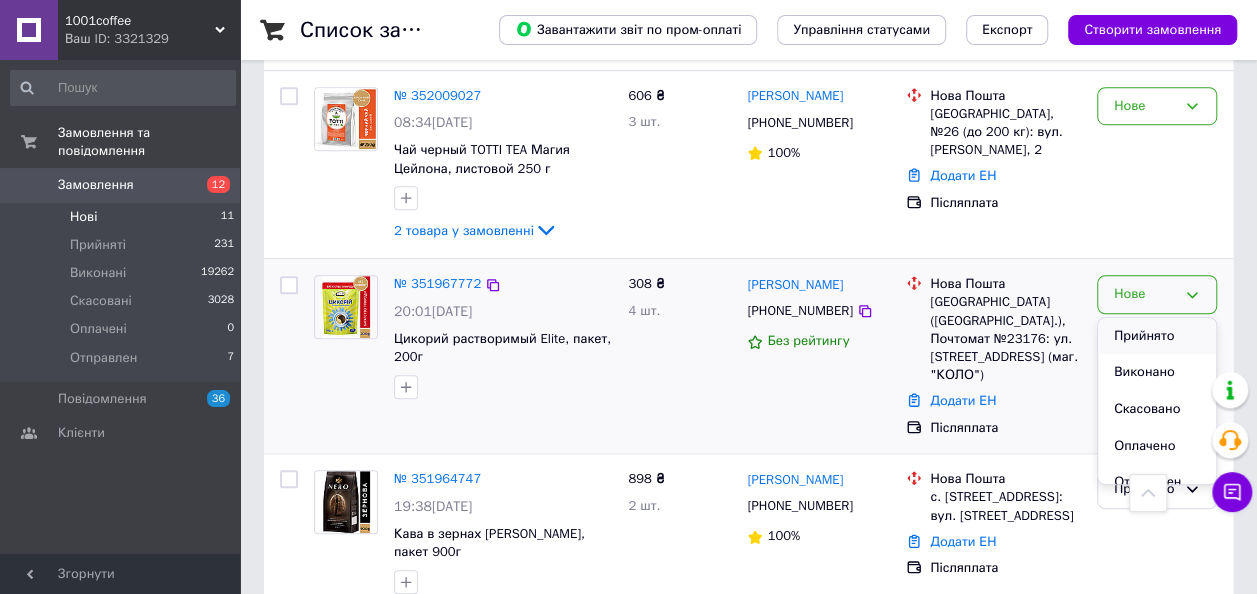 click on "Прийнято" at bounding box center [1157, 336] 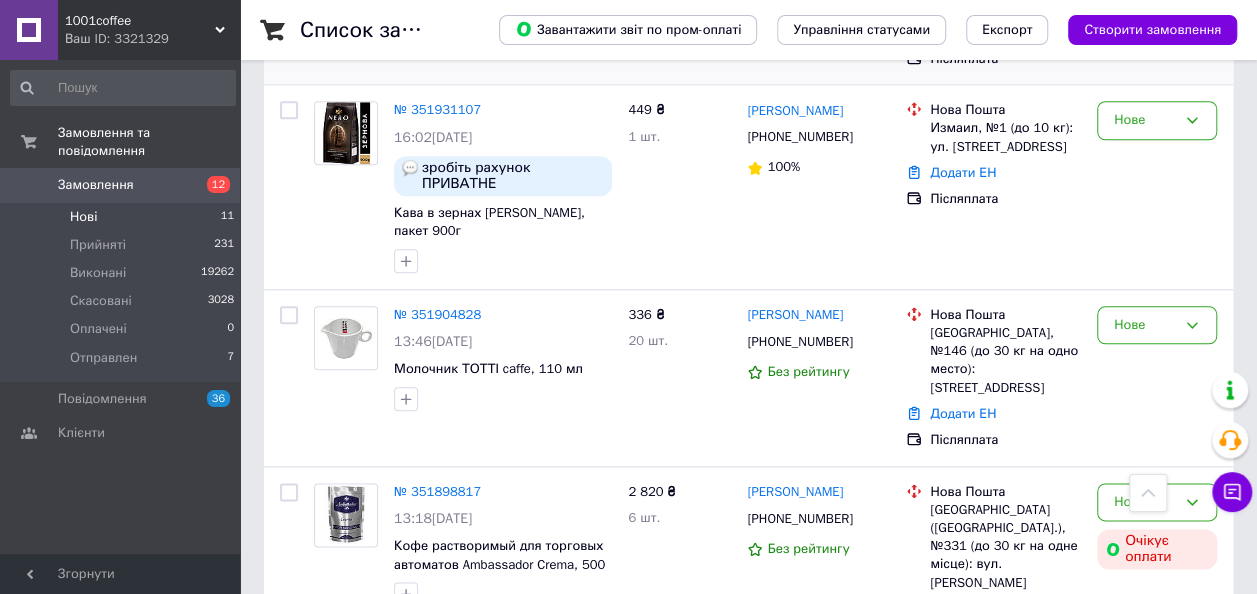 scroll, scrollTop: 982, scrollLeft: 0, axis: vertical 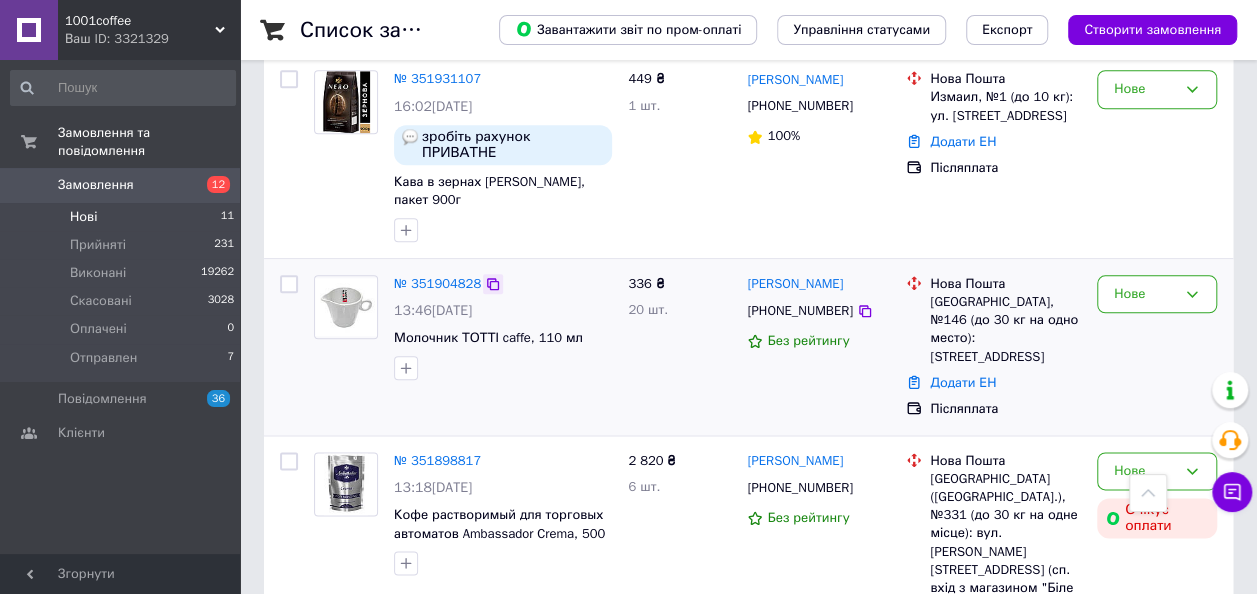 click 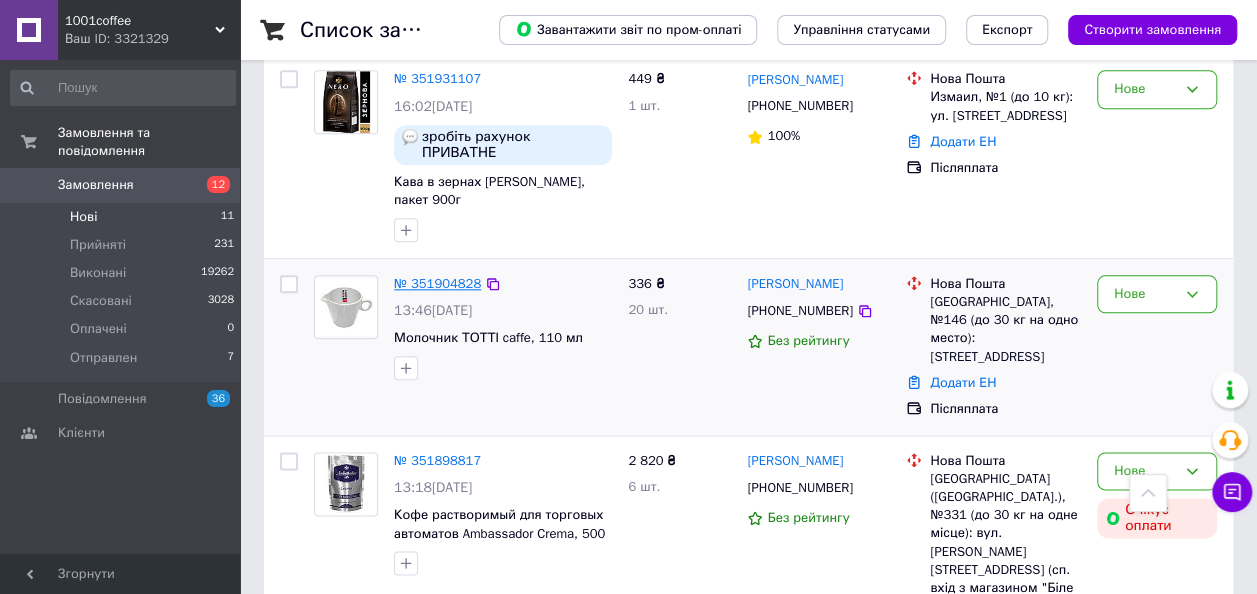 click on "№ 351904828" at bounding box center [437, 283] 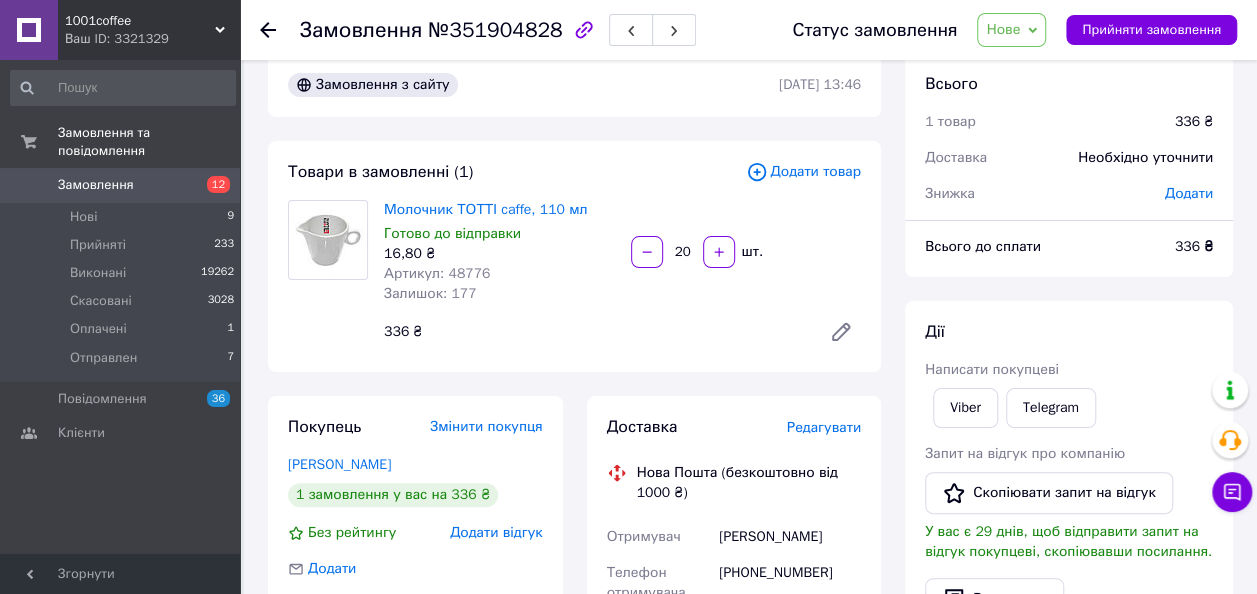 scroll, scrollTop: 0, scrollLeft: 0, axis: both 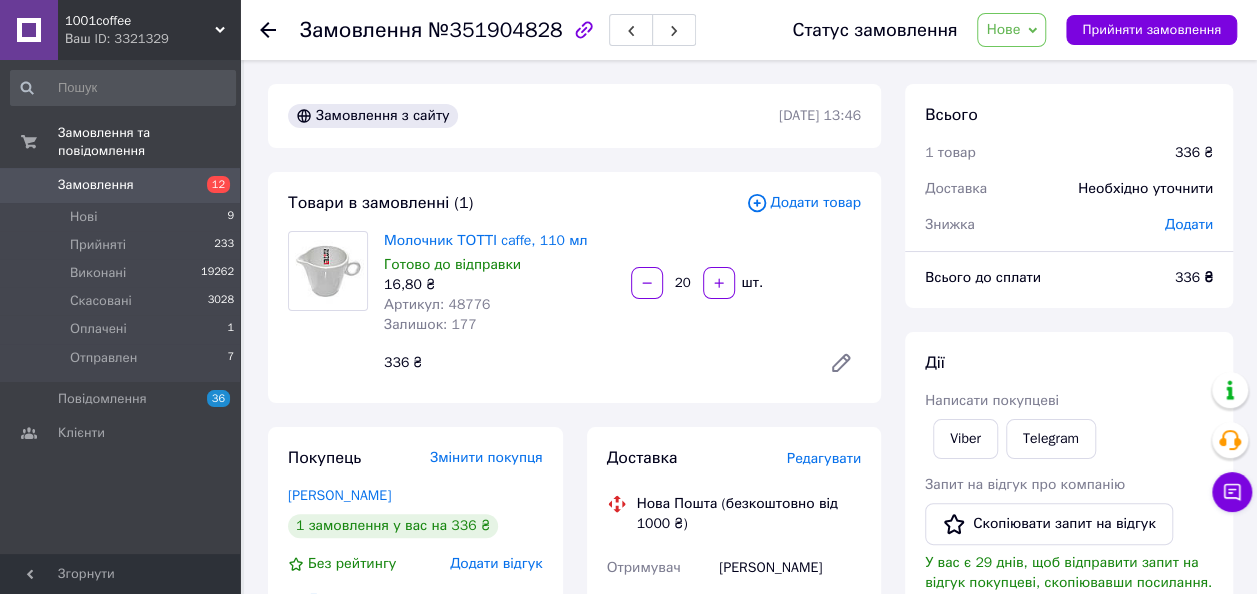 click 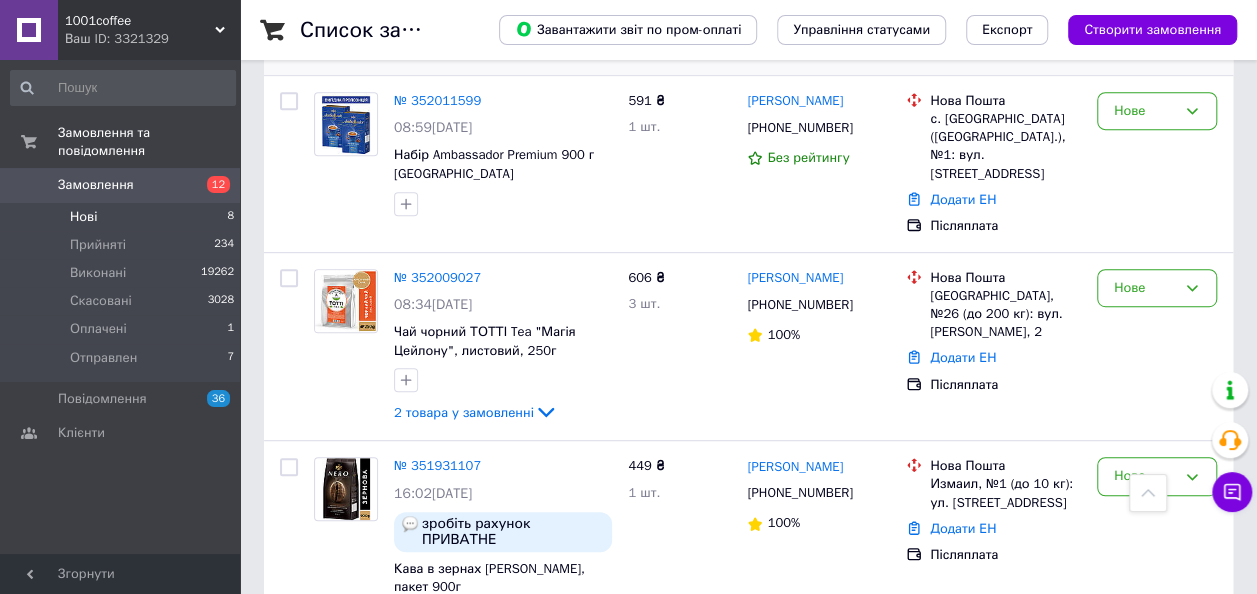 scroll, scrollTop: 700, scrollLeft: 0, axis: vertical 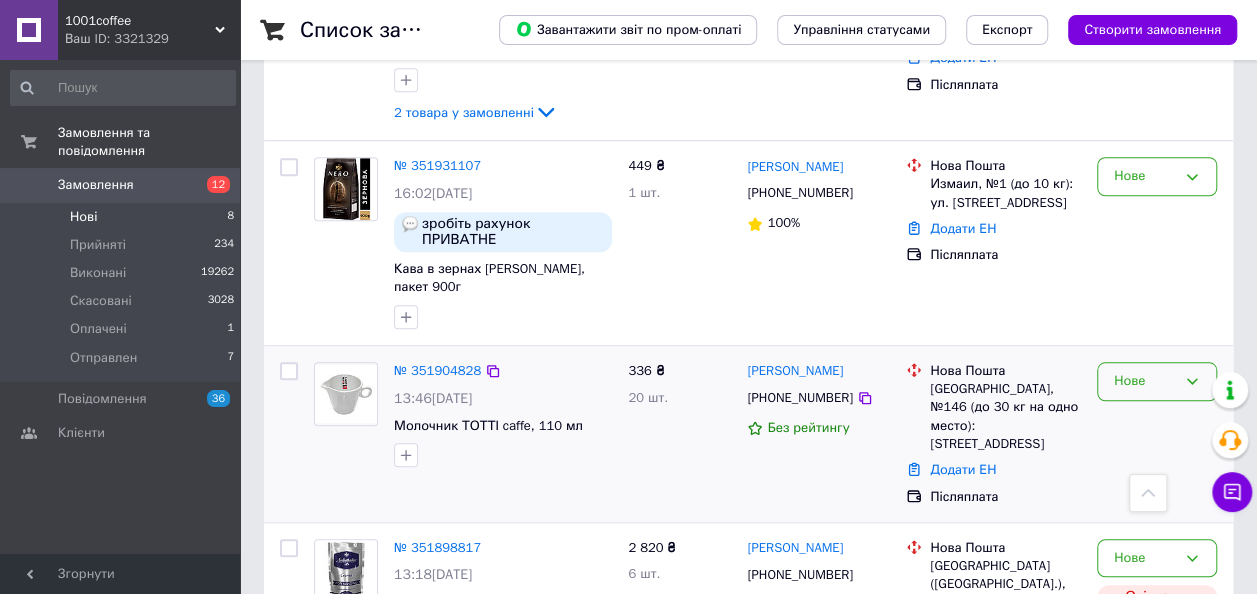 click 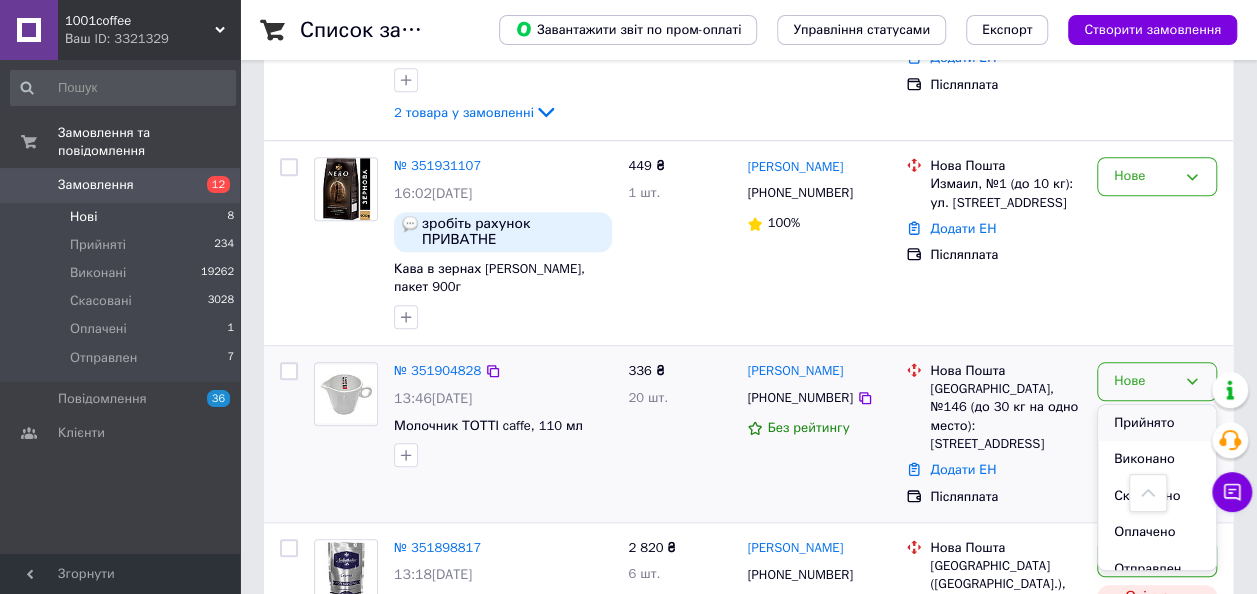 click on "Прийнято" at bounding box center (1157, 423) 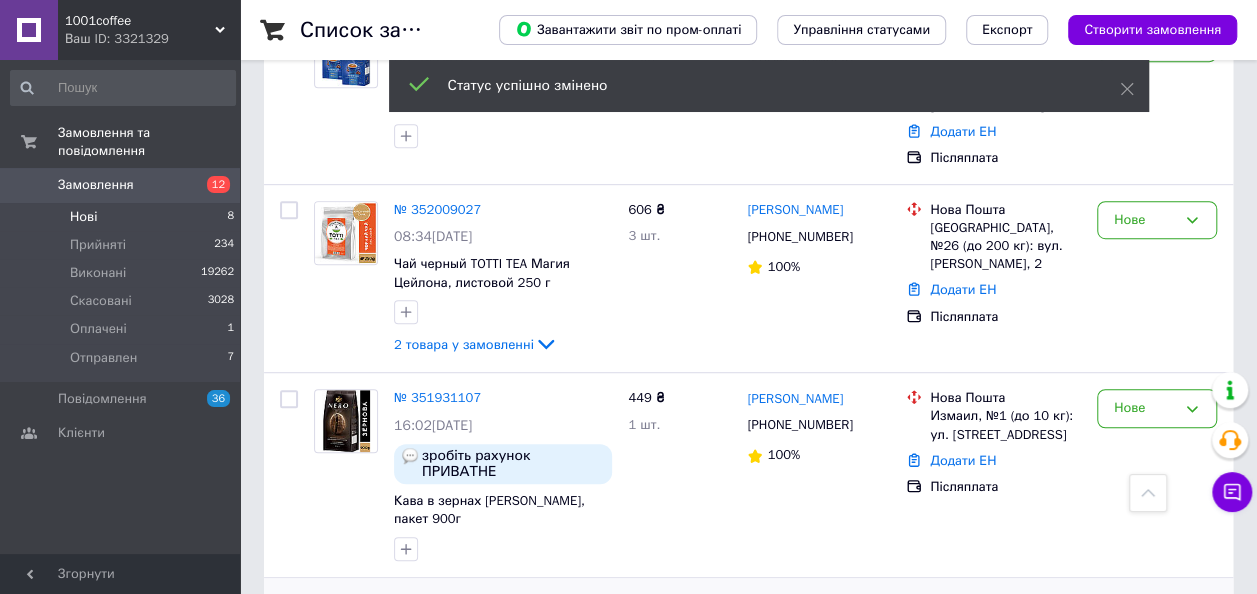scroll, scrollTop: 400, scrollLeft: 0, axis: vertical 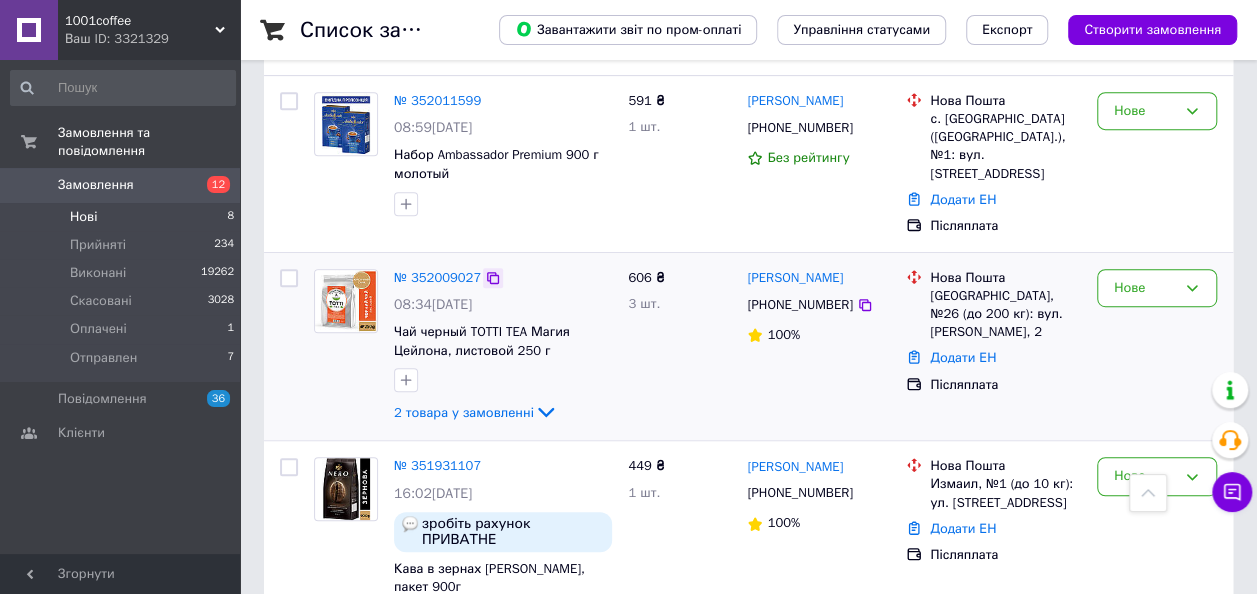 click 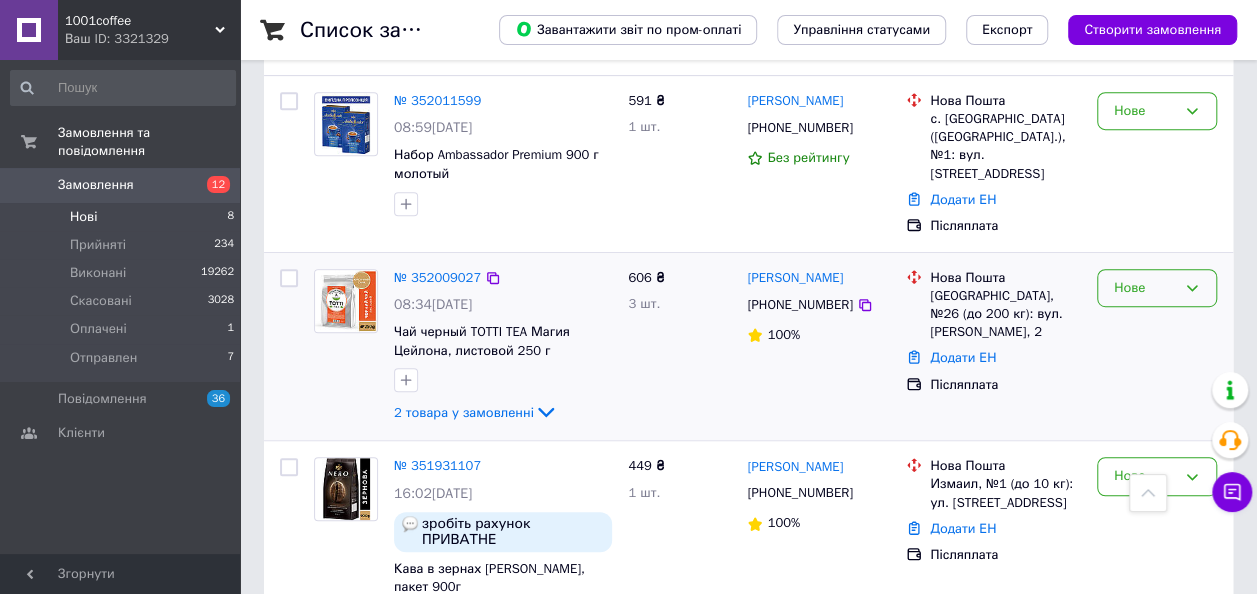 click 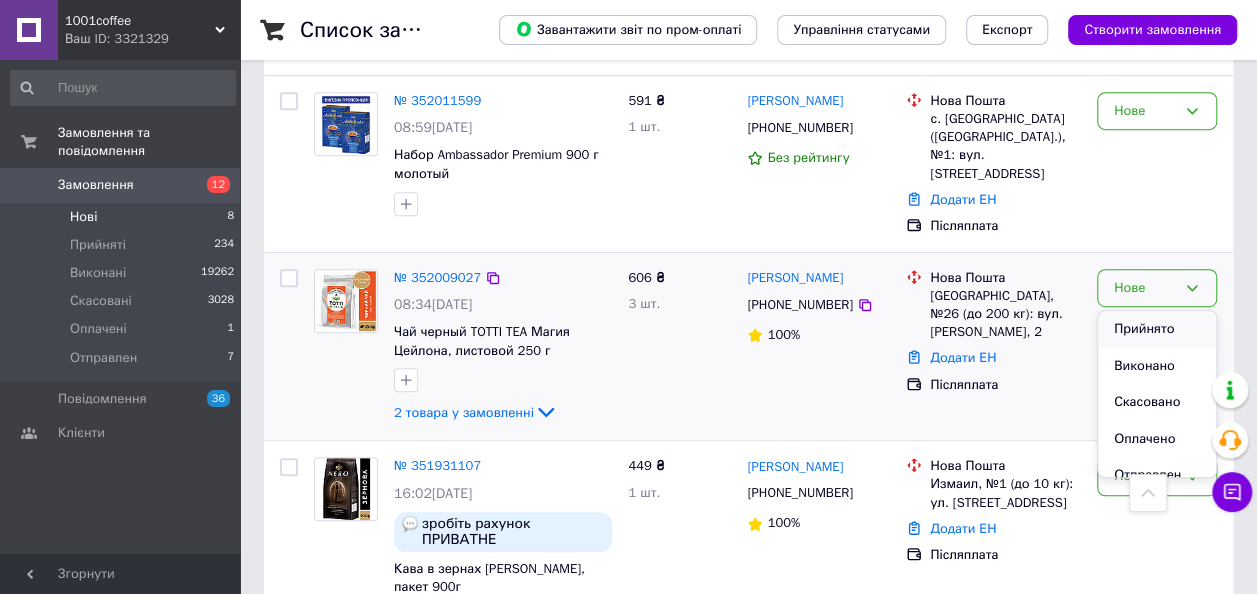click on "Прийнято" at bounding box center (1157, 329) 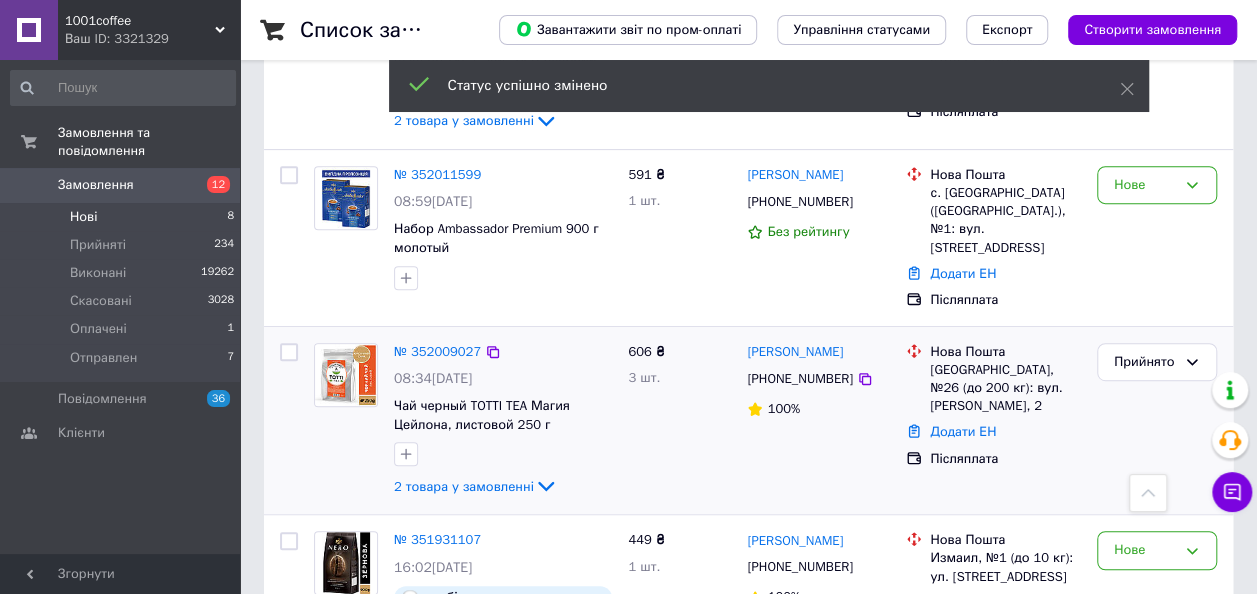scroll, scrollTop: 200, scrollLeft: 0, axis: vertical 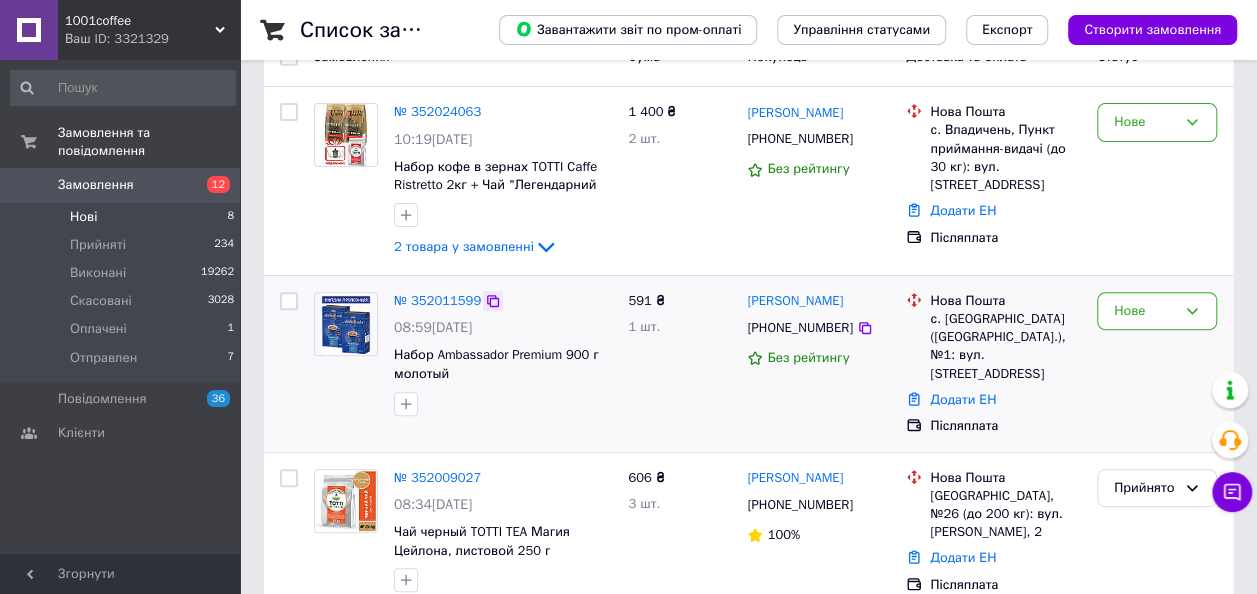 click 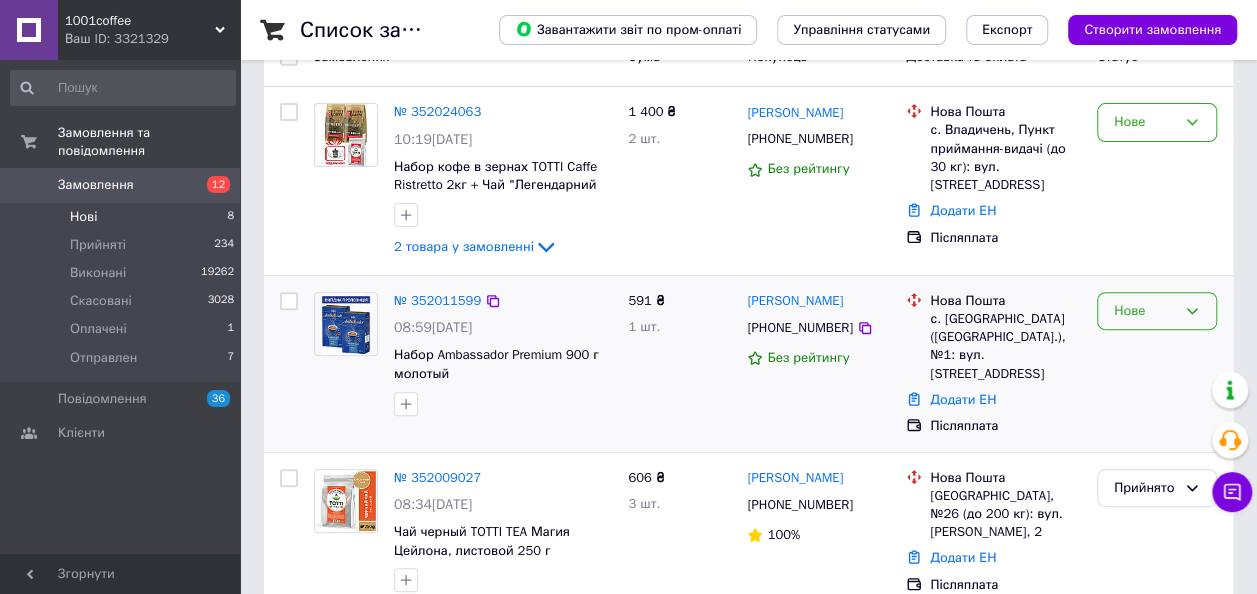 click 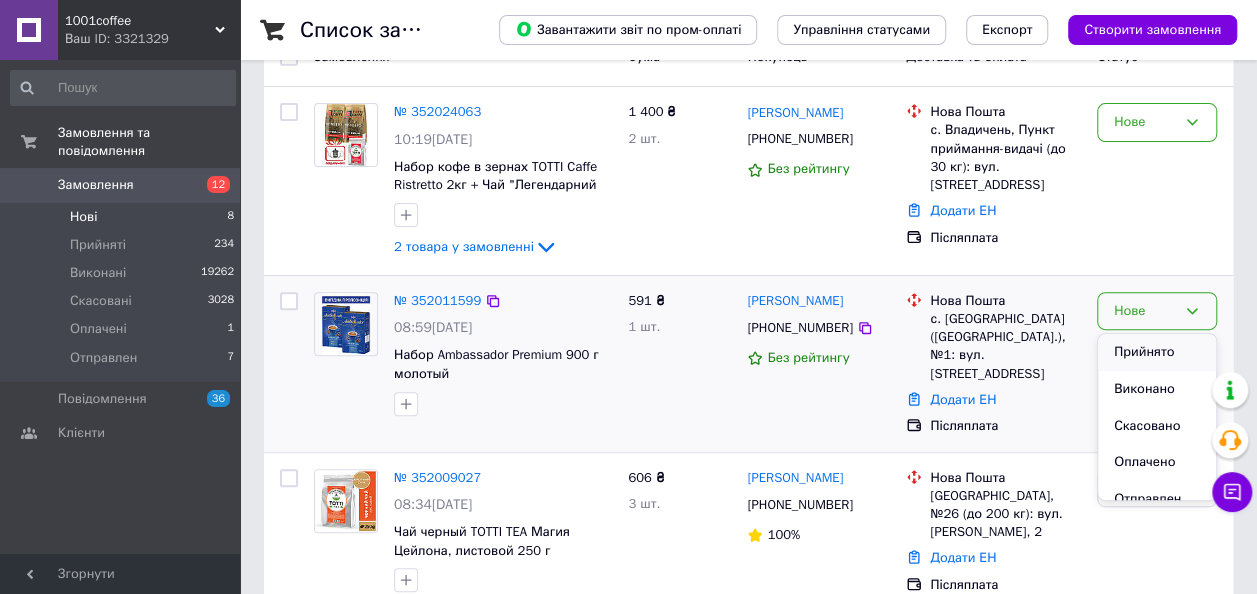 click on "Прийнято" at bounding box center [1157, 352] 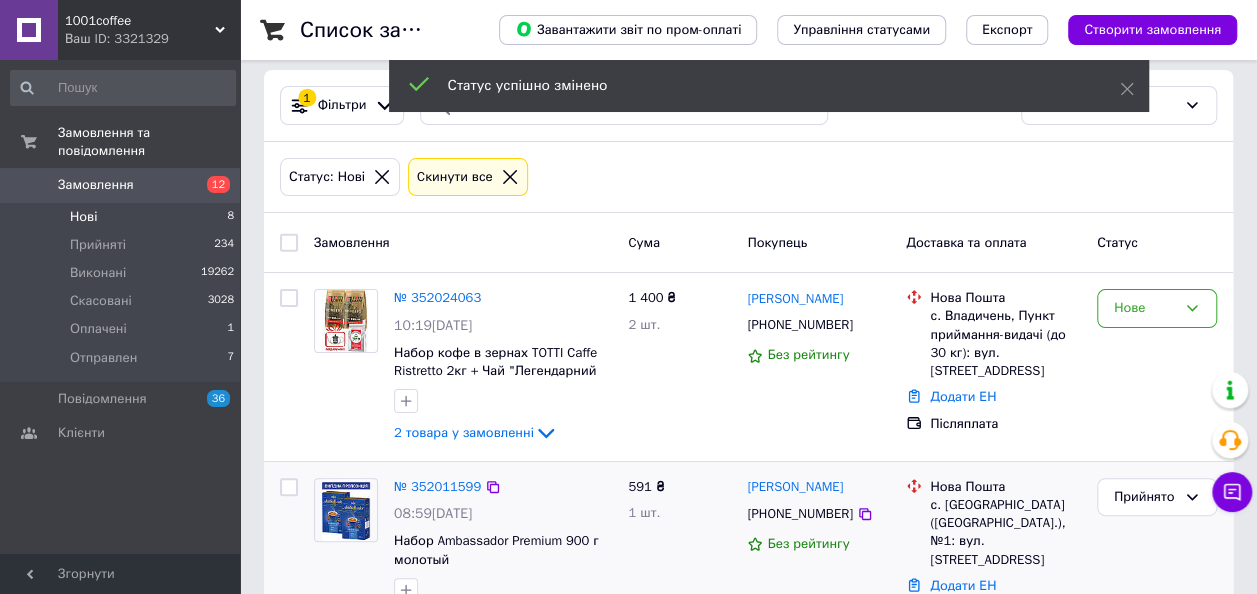 scroll, scrollTop: 0, scrollLeft: 0, axis: both 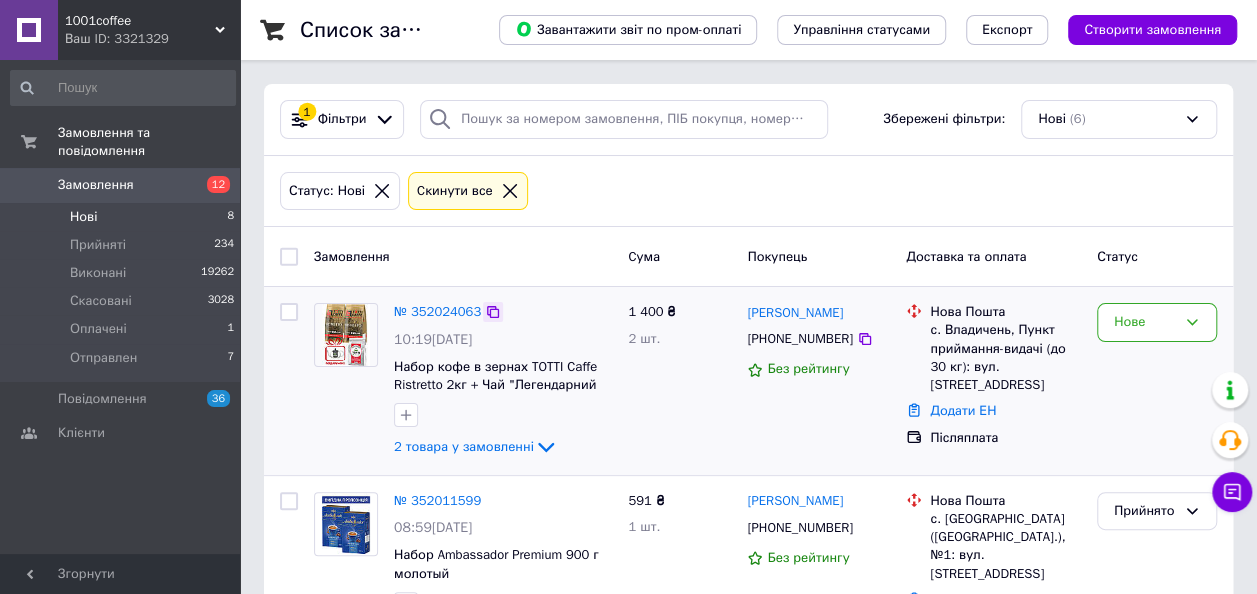 click 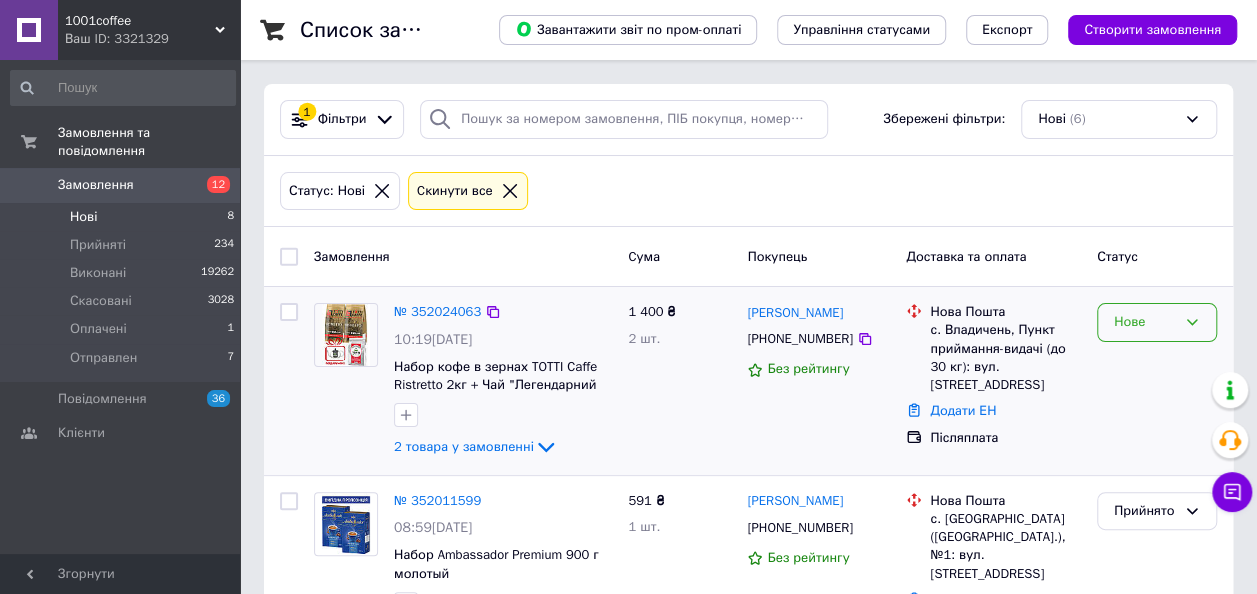 click 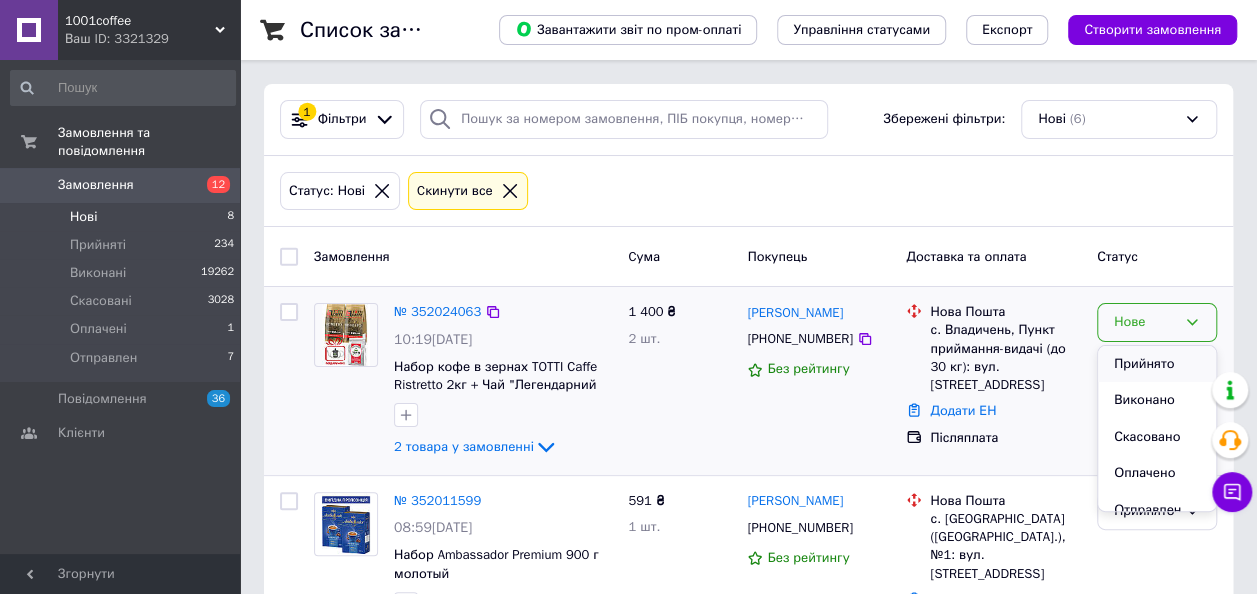 click on "Прийнято" at bounding box center (1157, 364) 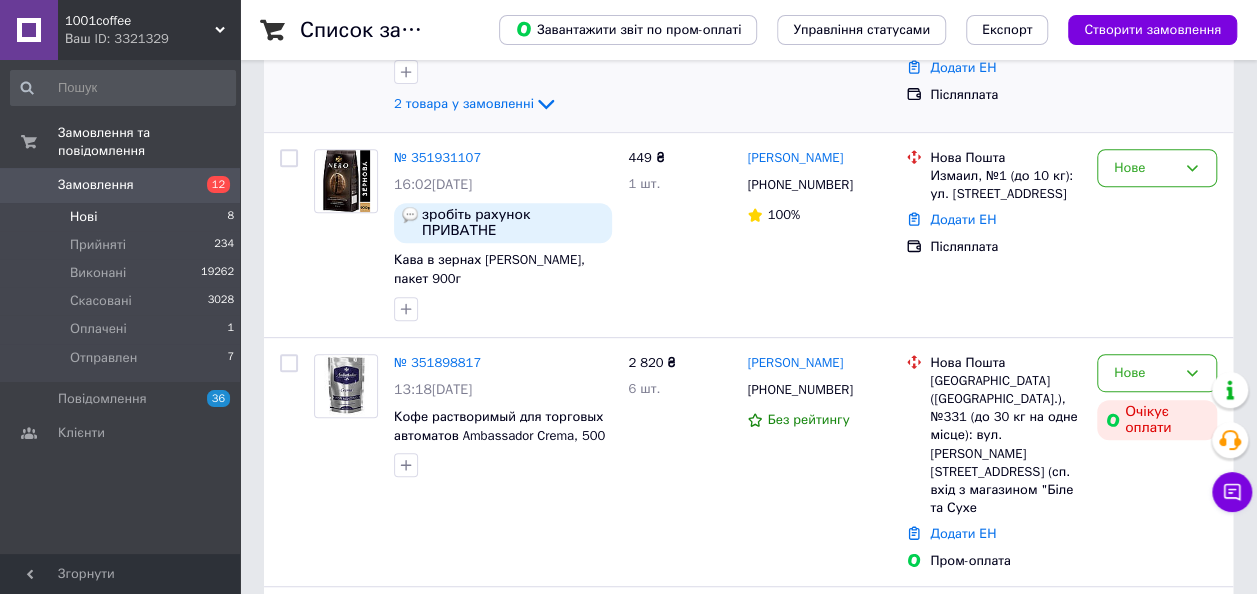 scroll, scrollTop: 400, scrollLeft: 0, axis: vertical 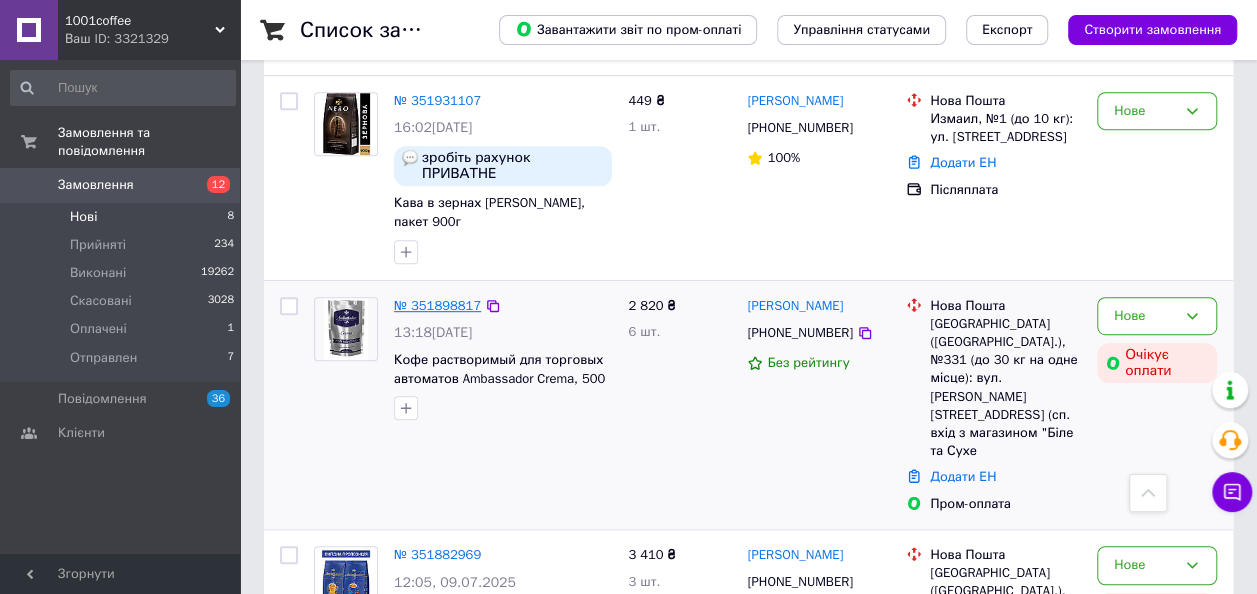 click on "№ 351898817" at bounding box center (437, 305) 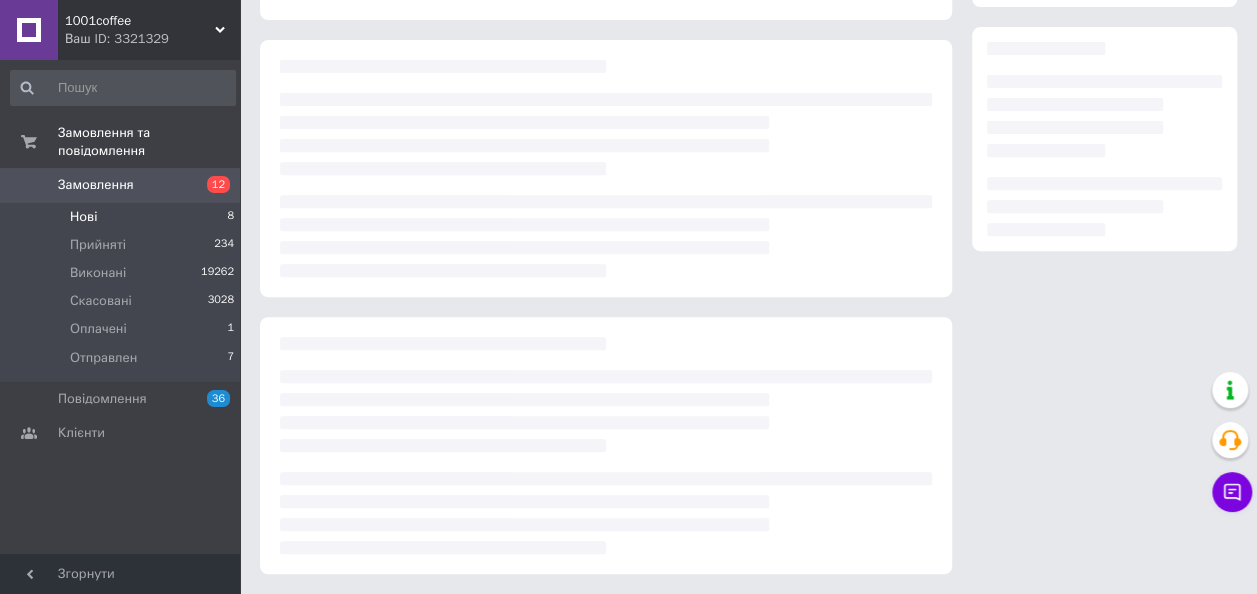 scroll, scrollTop: 400, scrollLeft: 0, axis: vertical 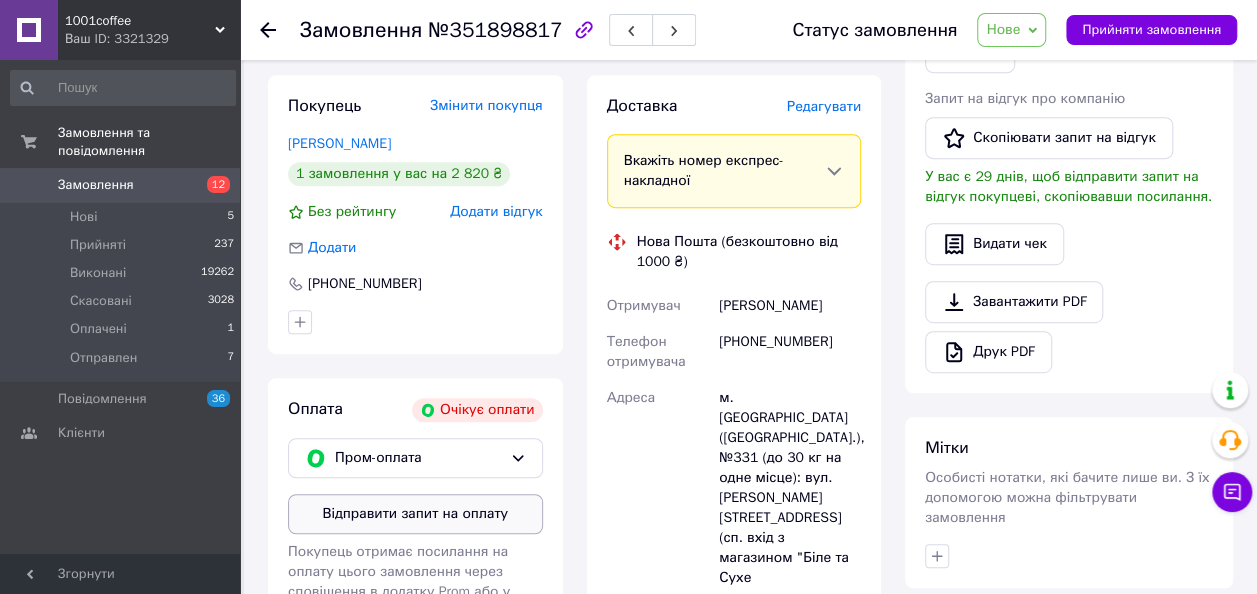 click on "Відправити запит на оплату" at bounding box center [415, 514] 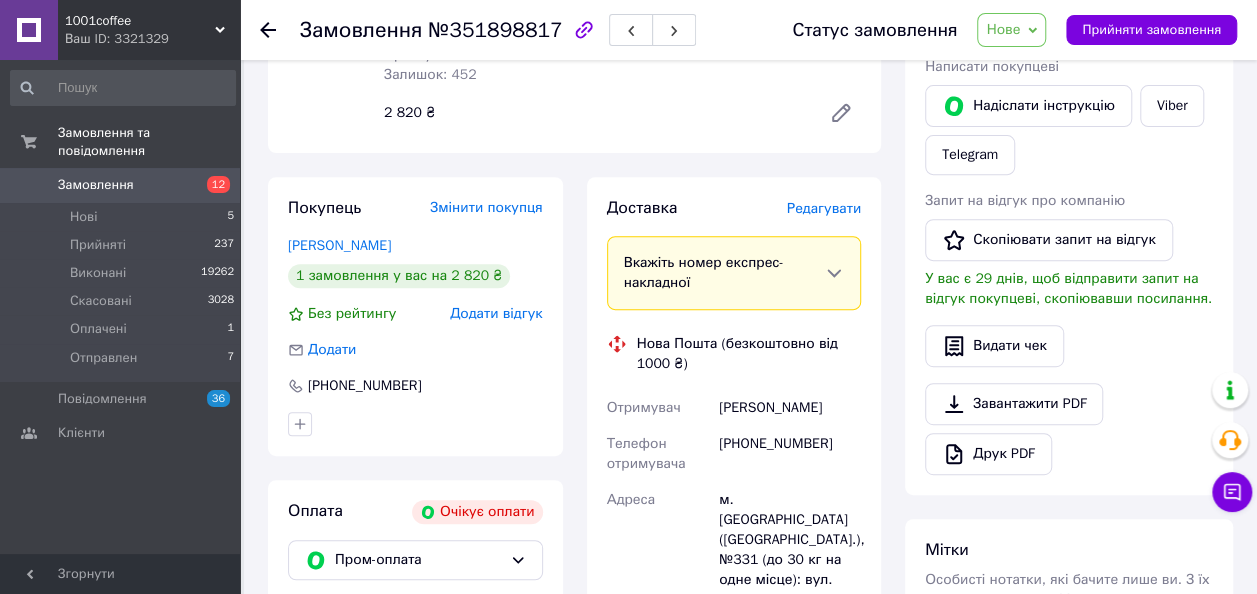 scroll, scrollTop: 200, scrollLeft: 0, axis: vertical 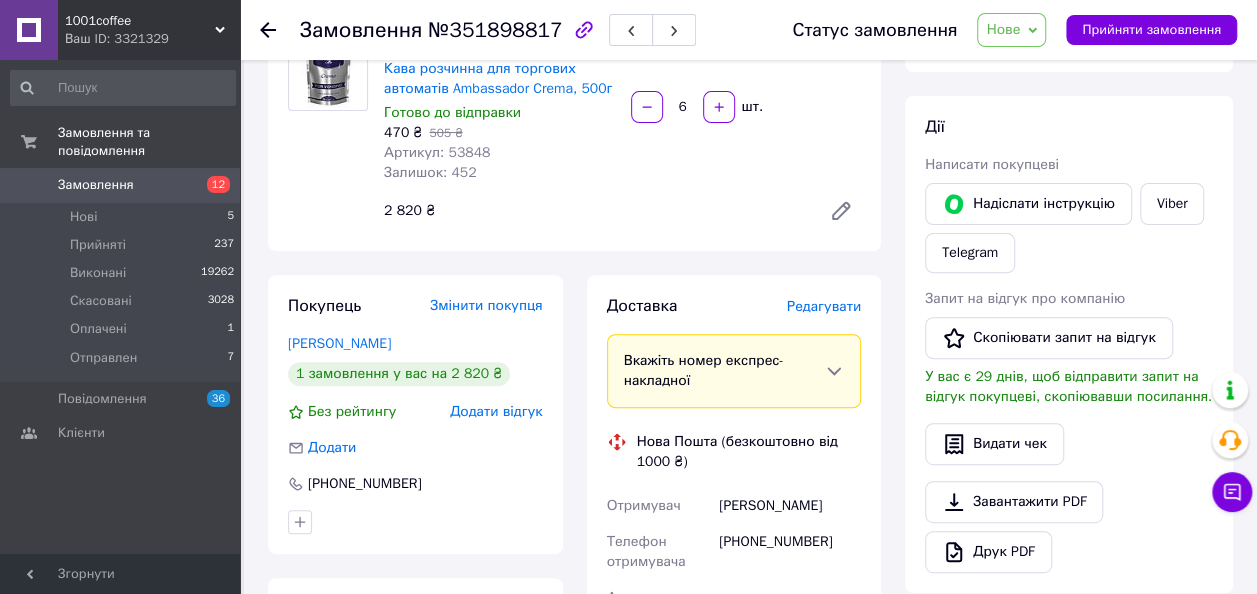 click 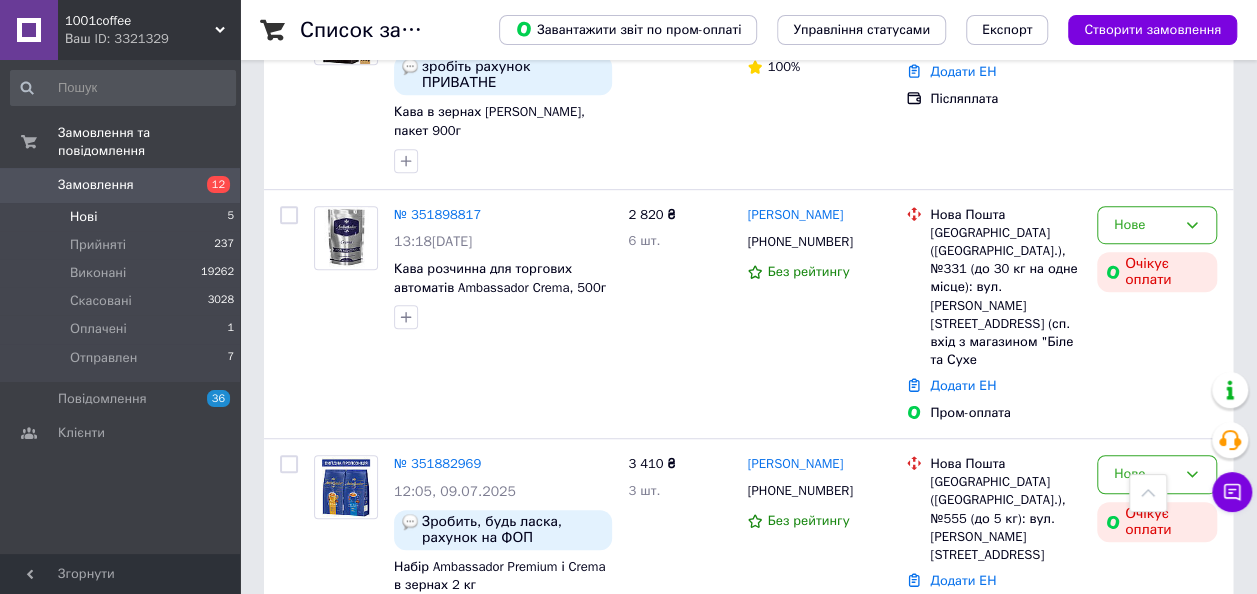 scroll, scrollTop: 600, scrollLeft: 0, axis: vertical 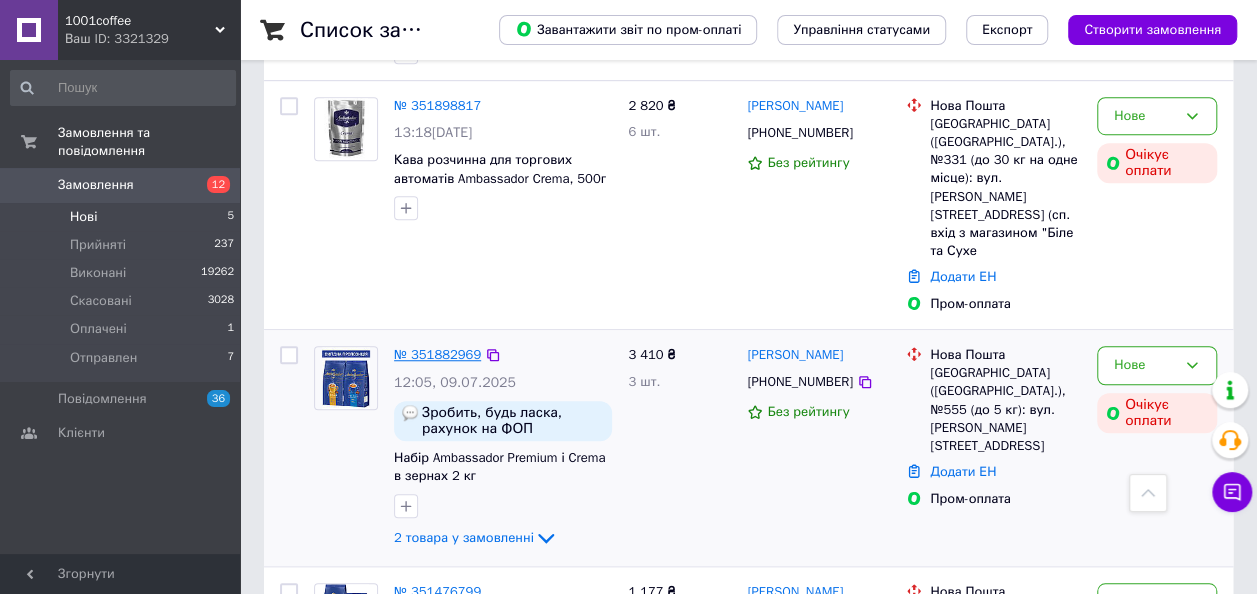 click on "№ 351882969" at bounding box center (437, 354) 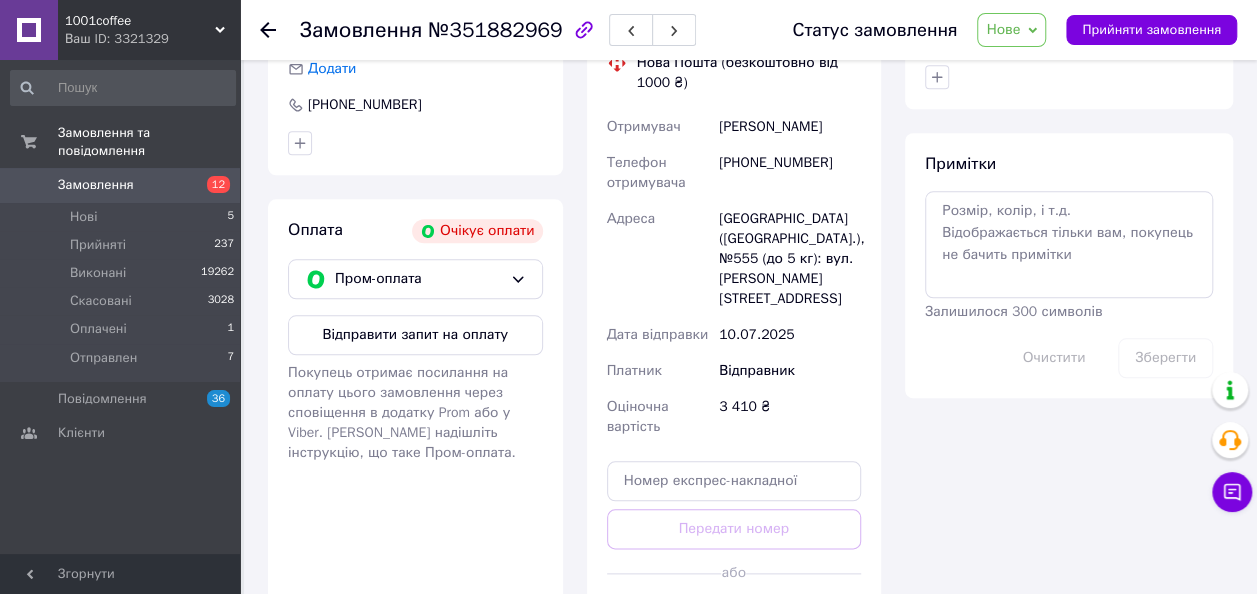 scroll, scrollTop: 900, scrollLeft: 0, axis: vertical 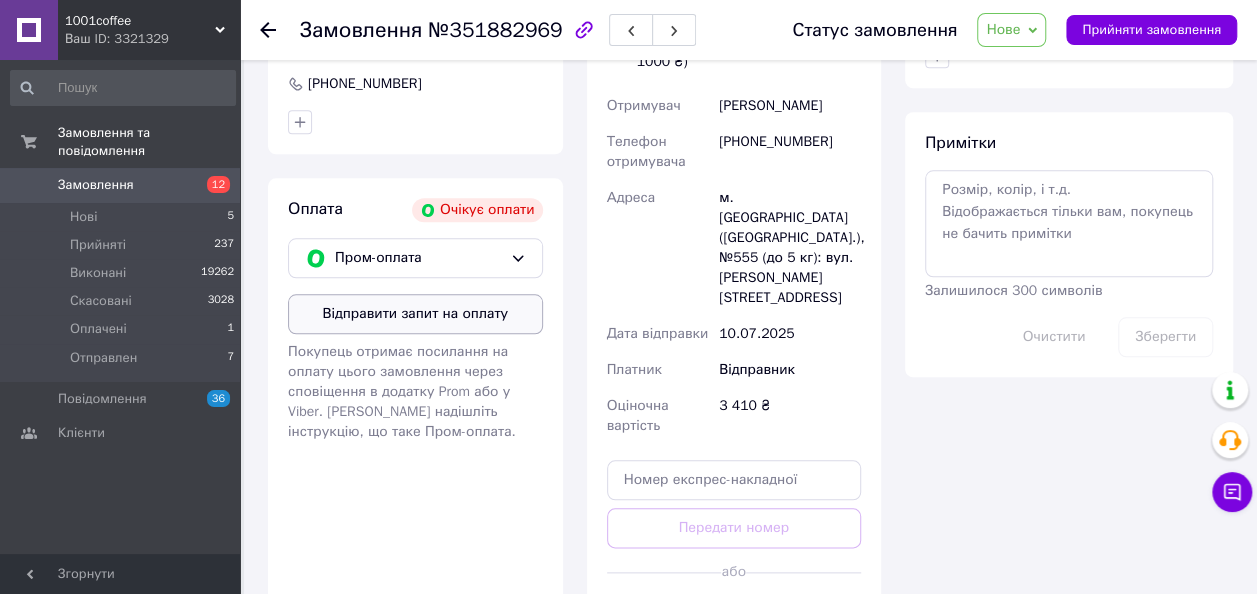 click on "Відправити запит на оплату" at bounding box center [415, 314] 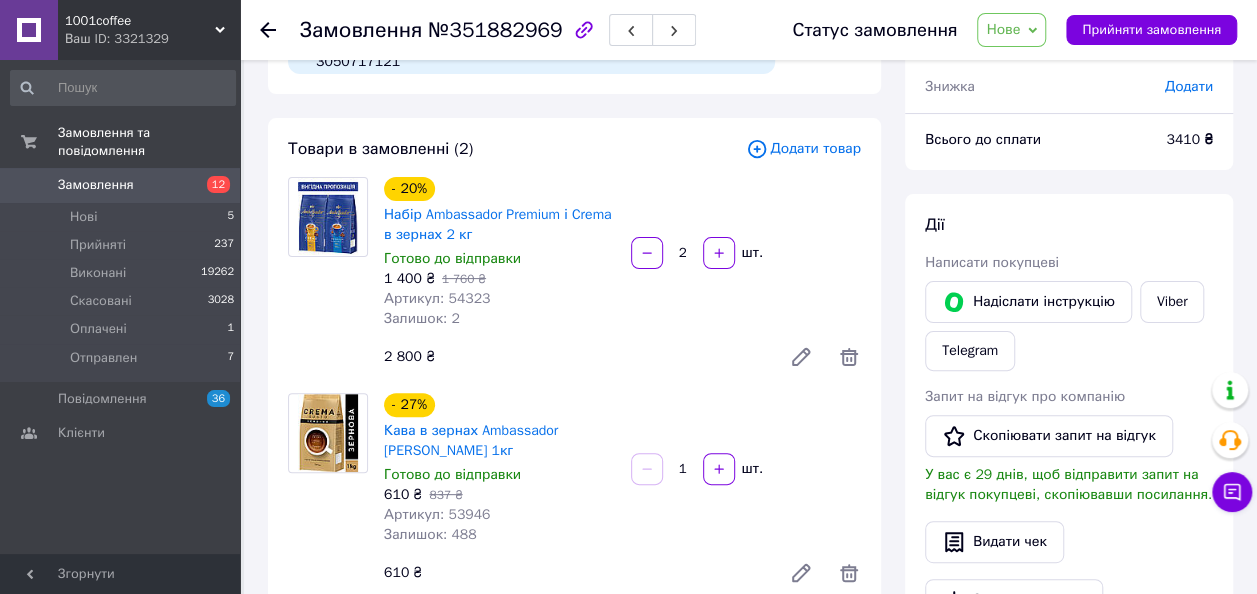 scroll, scrollTop: 100, scrollLeft: 0, axis: vertical 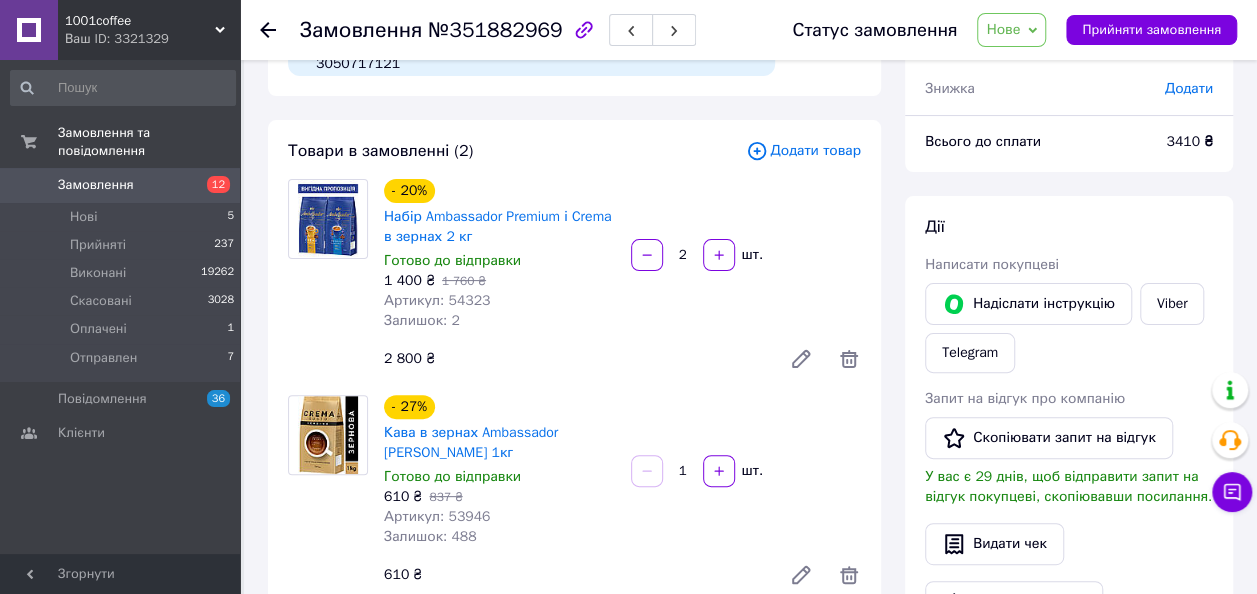 click at bounding box center [268, 30] 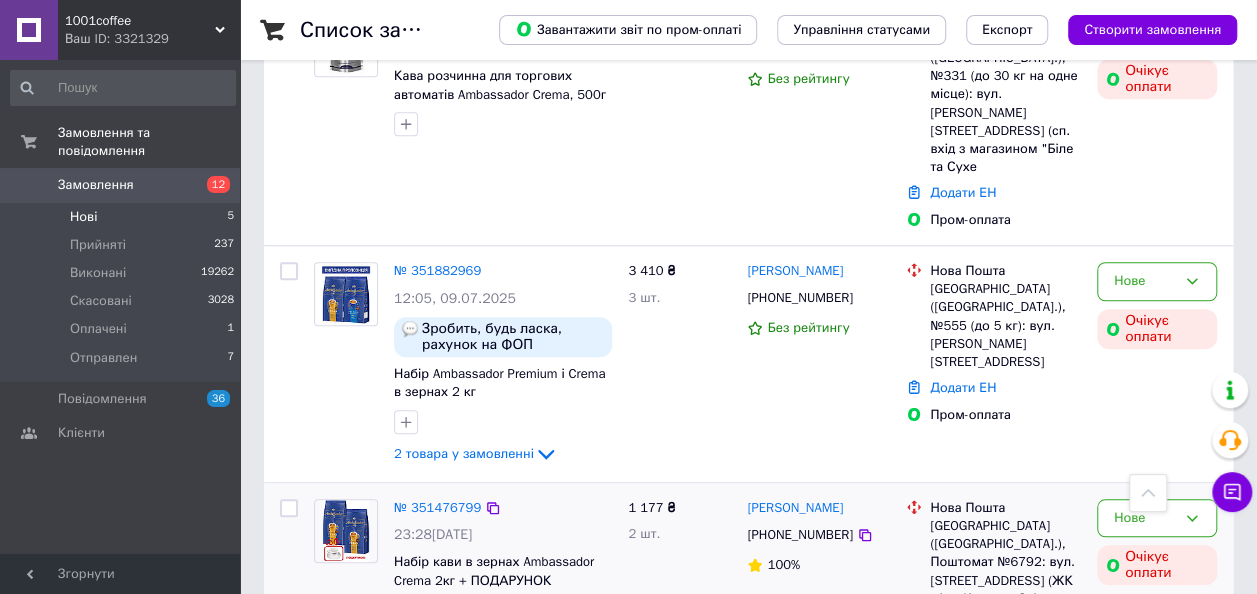 scroll, scrollTop: 745, scrollLeft: 0, axis: vertical 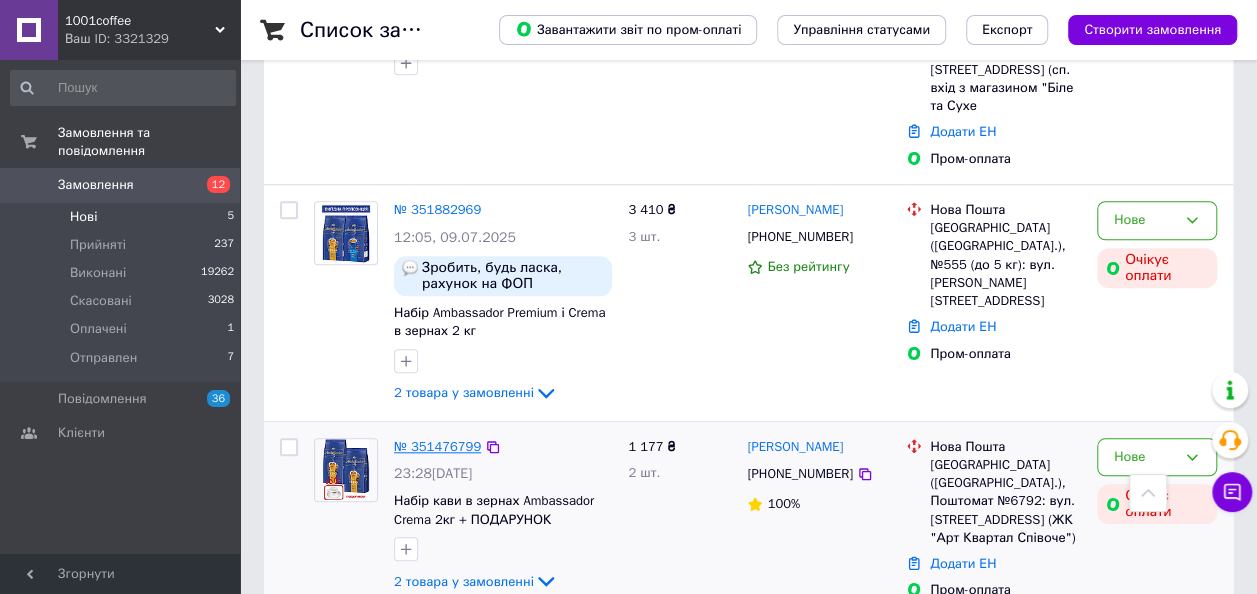 click on "№ 351476799" at bounding box center [437, 446] 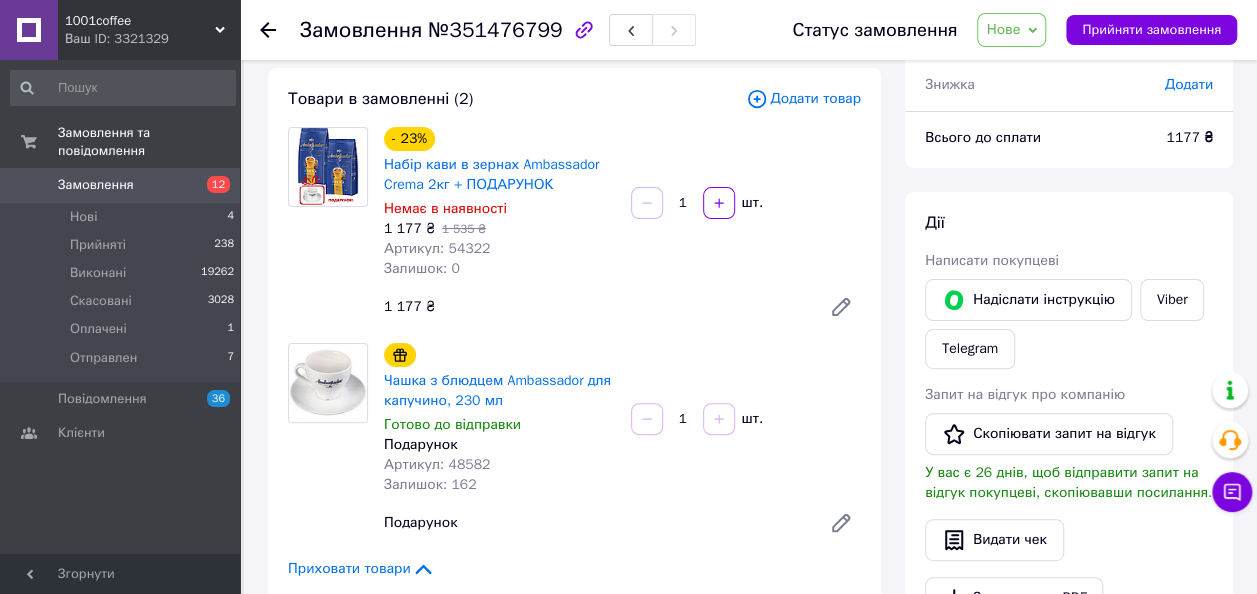 scroll, scrollTop: 9, scrollLeft: 0, axis: vertical 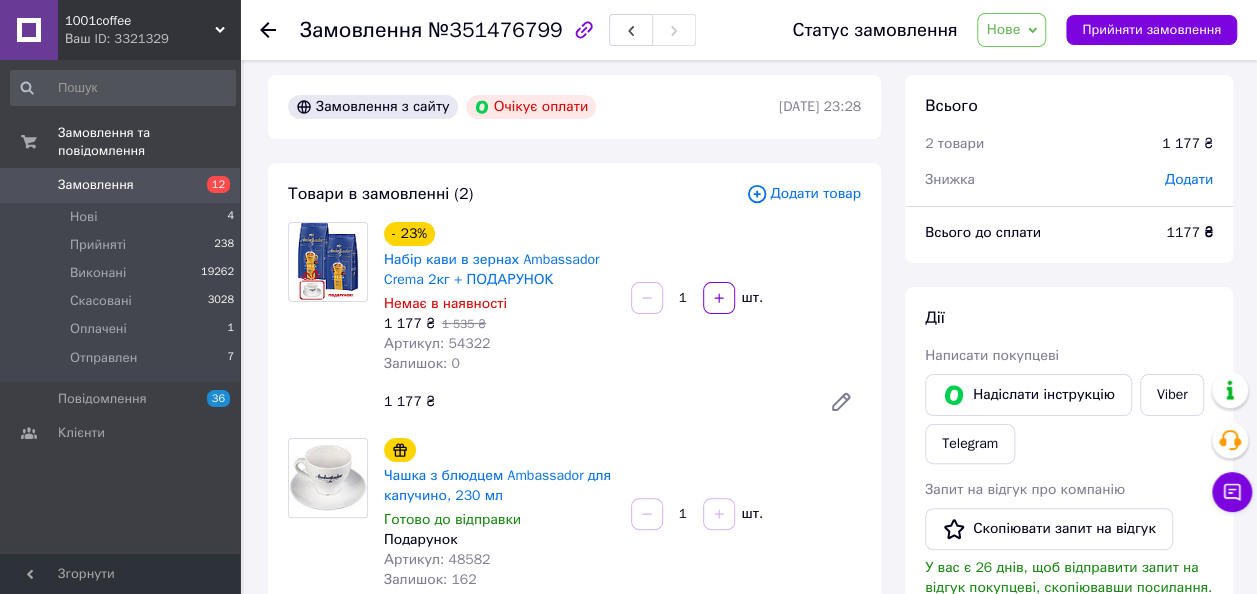 click 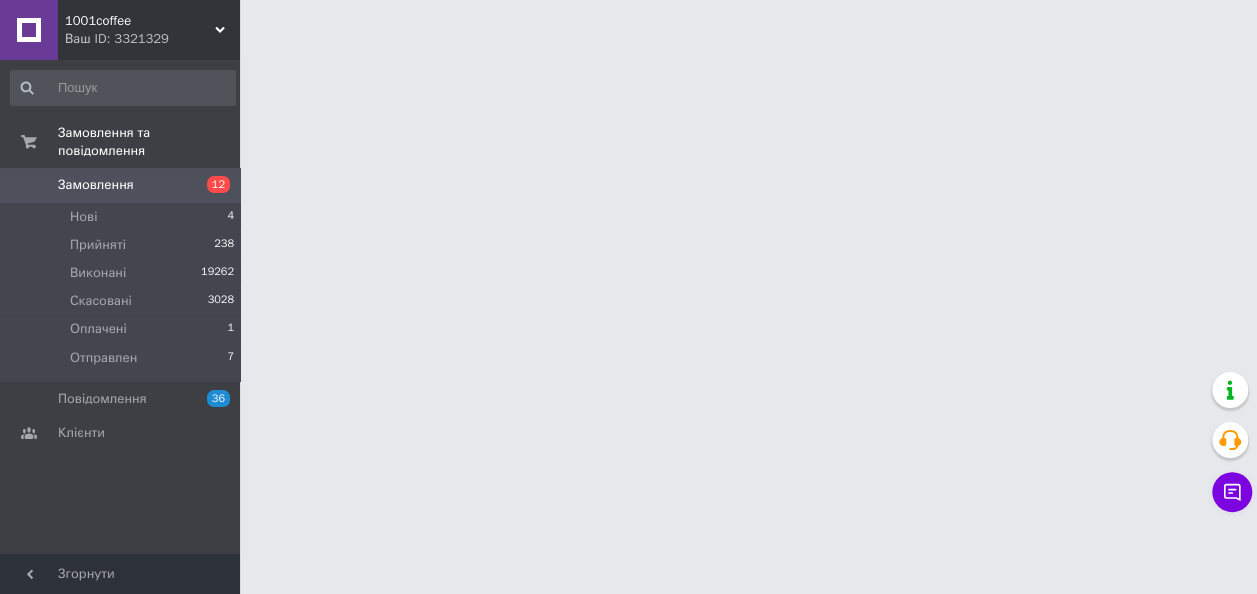 scroll, scrollTop: 0, scrollLeft: 0, axis: both 